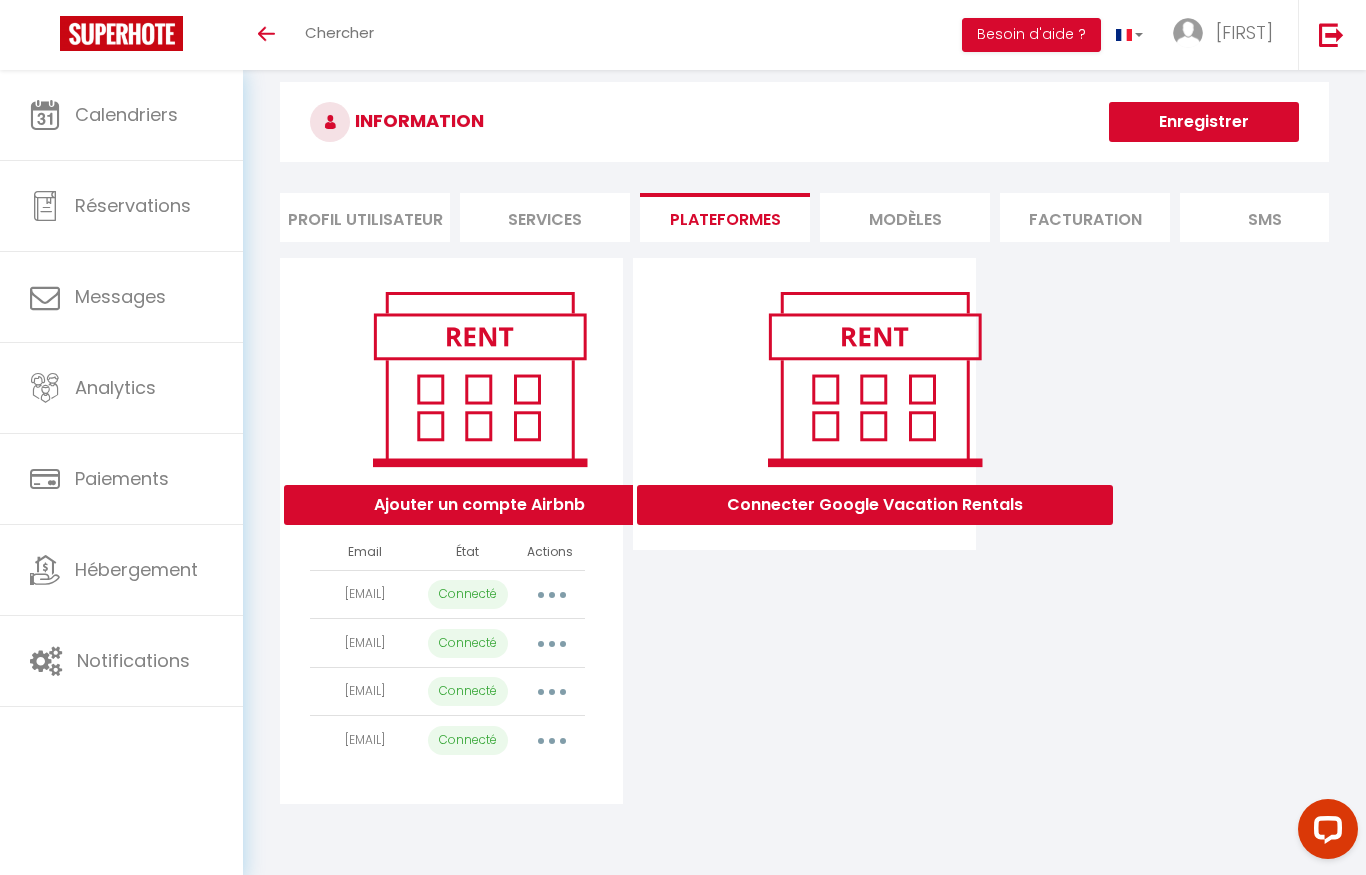 scroll, scrollTop: 0, scrollLeft: 0, axis: both 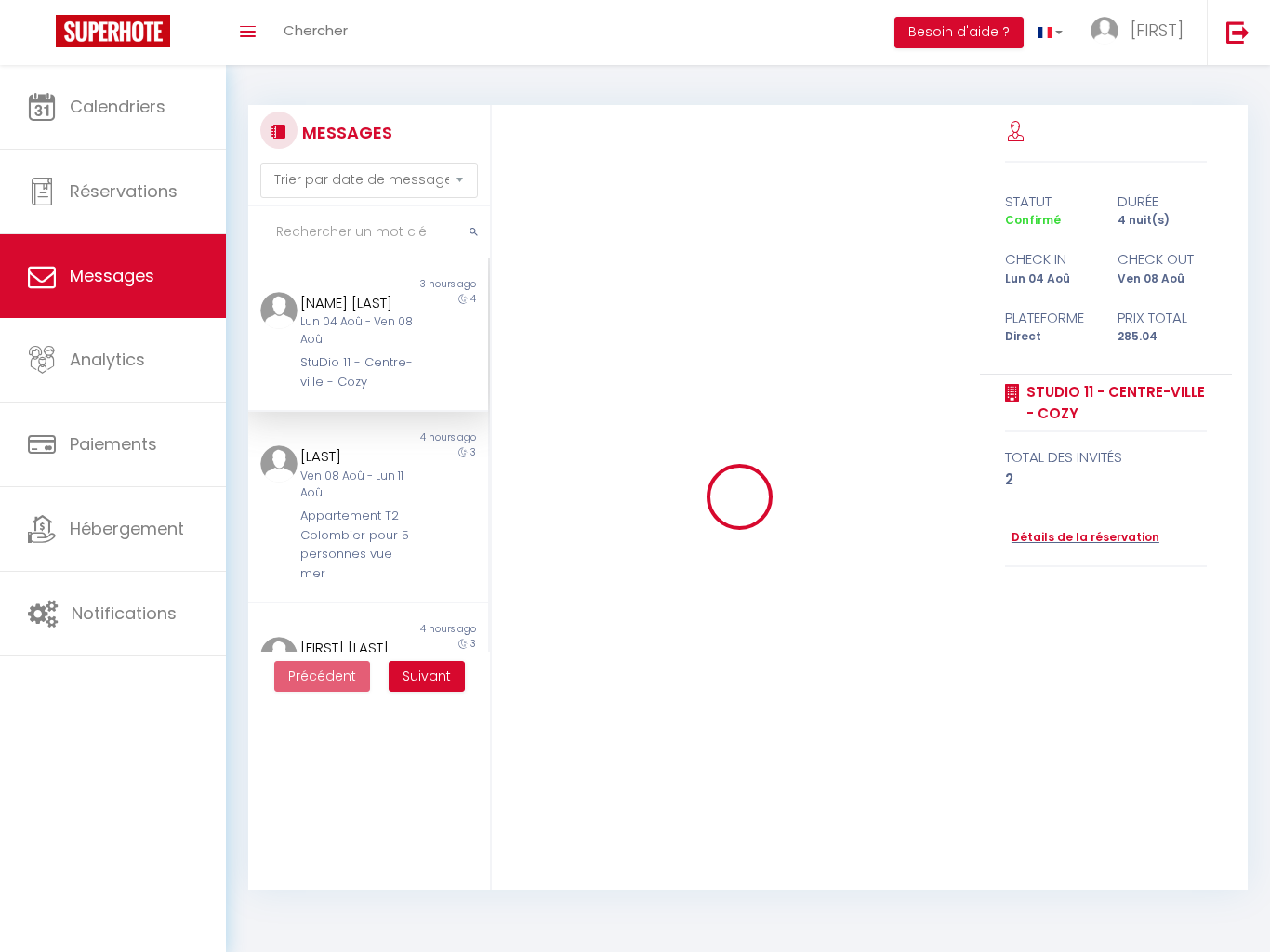select on "message" 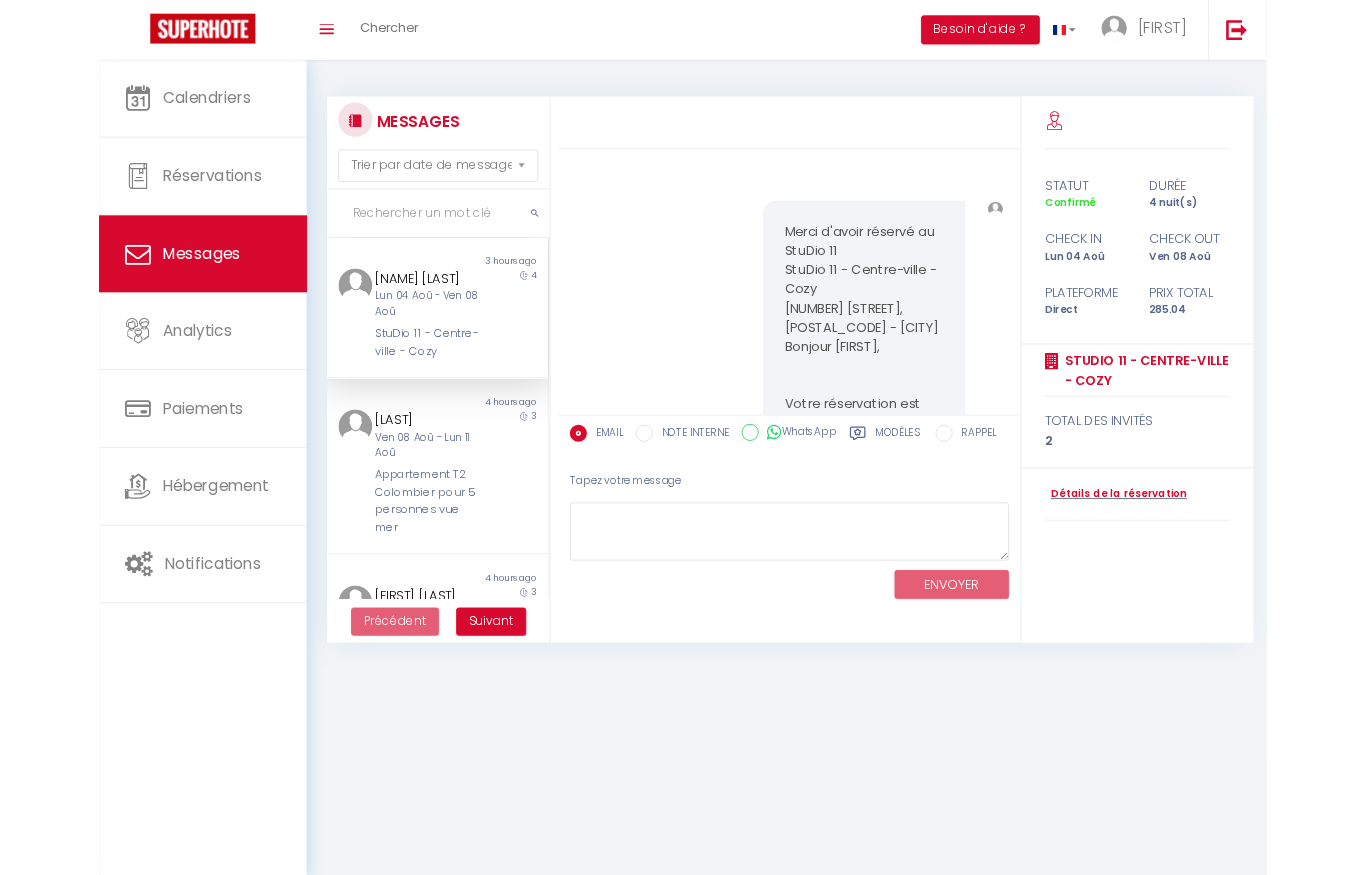 scroll, scrollTop: 0, scrollLeft: 0, axis: both 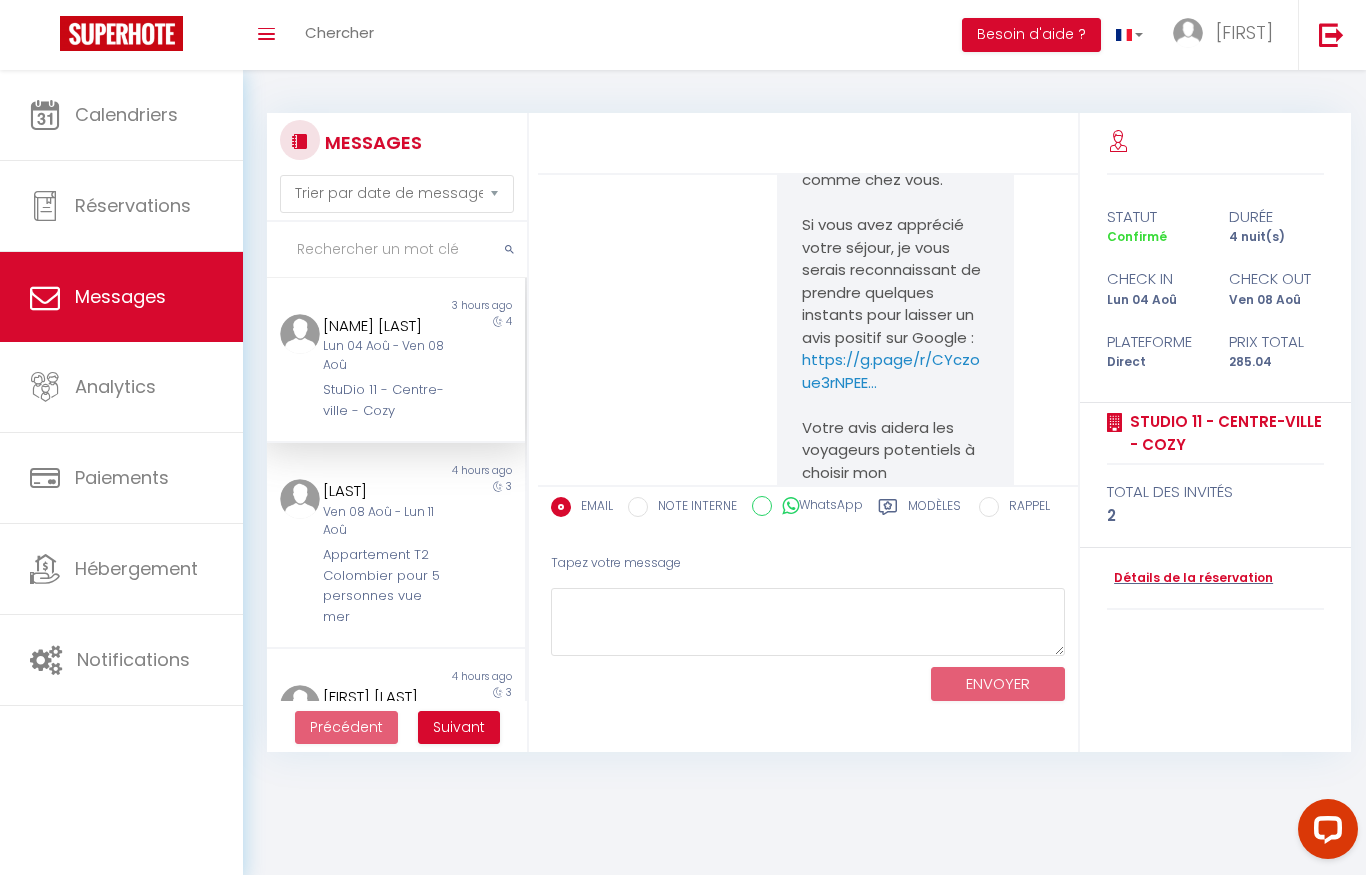 click on "Lun 04 Aoû - Ven 08 Aoû" at bounding box center (385, 356) 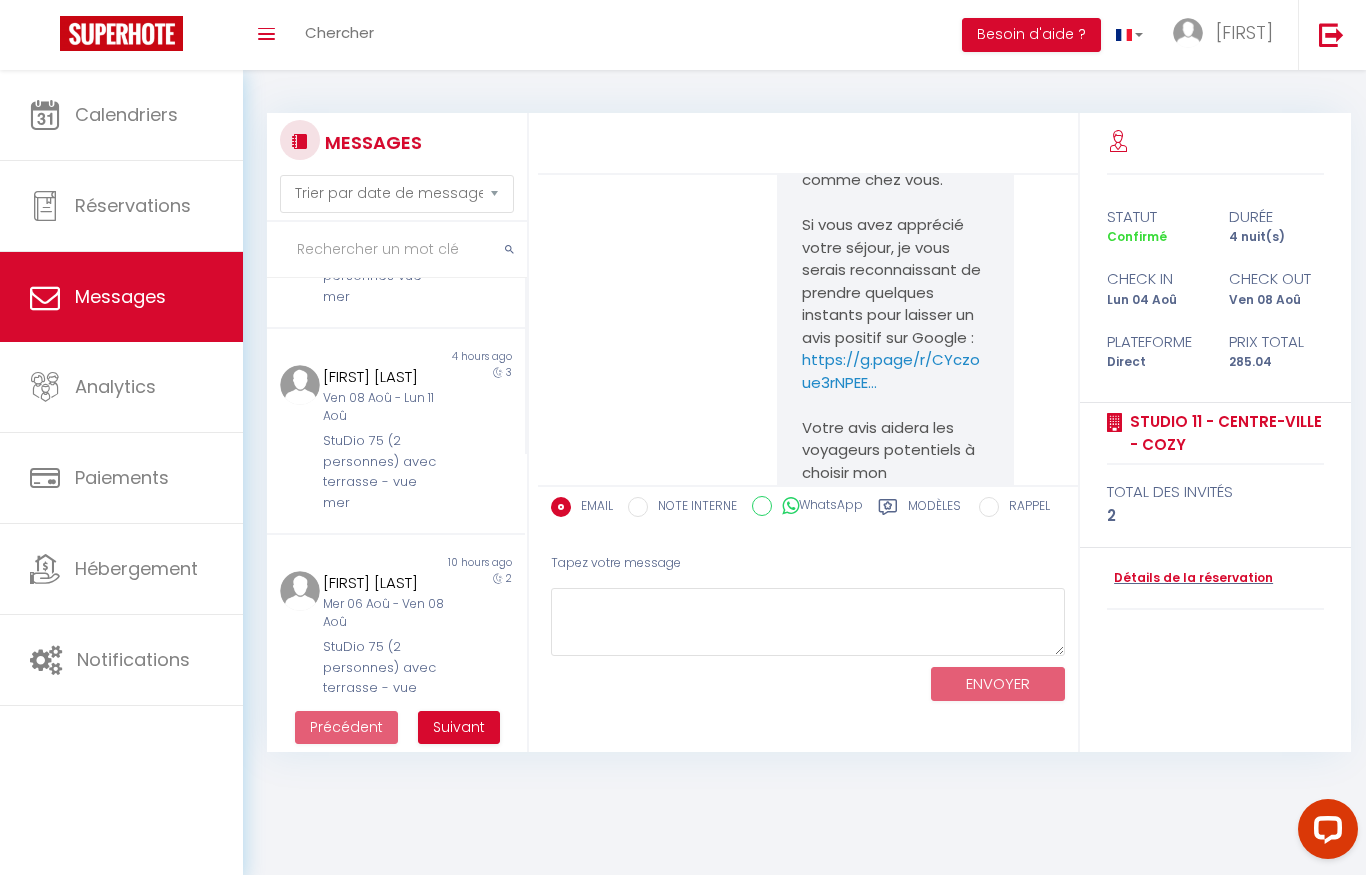 scroll, scrollTop: 321, scrollLeft: 0, axis: vertical 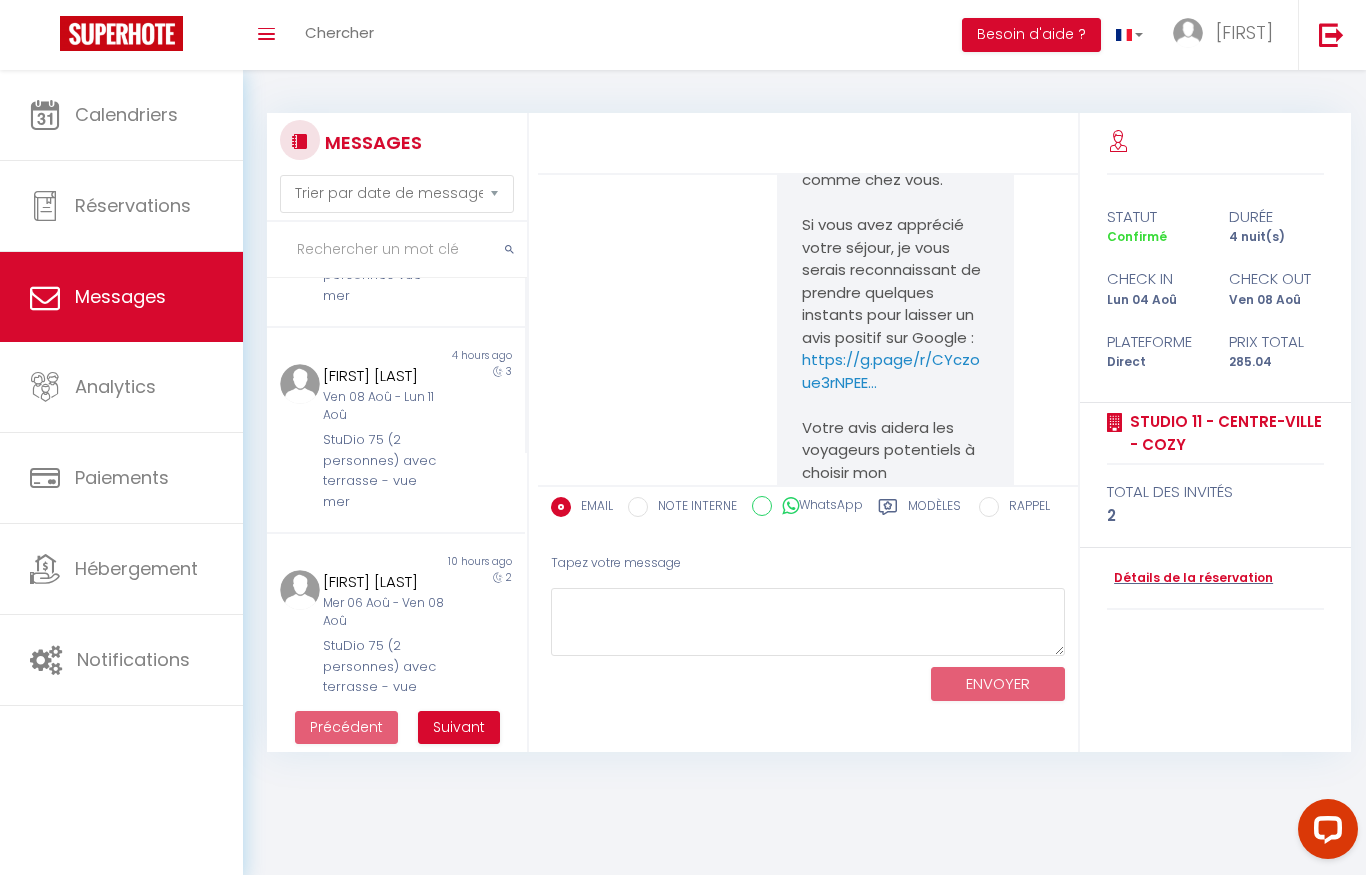 click on "[FIRST] [LAST]" at bounding box center (385, 376) 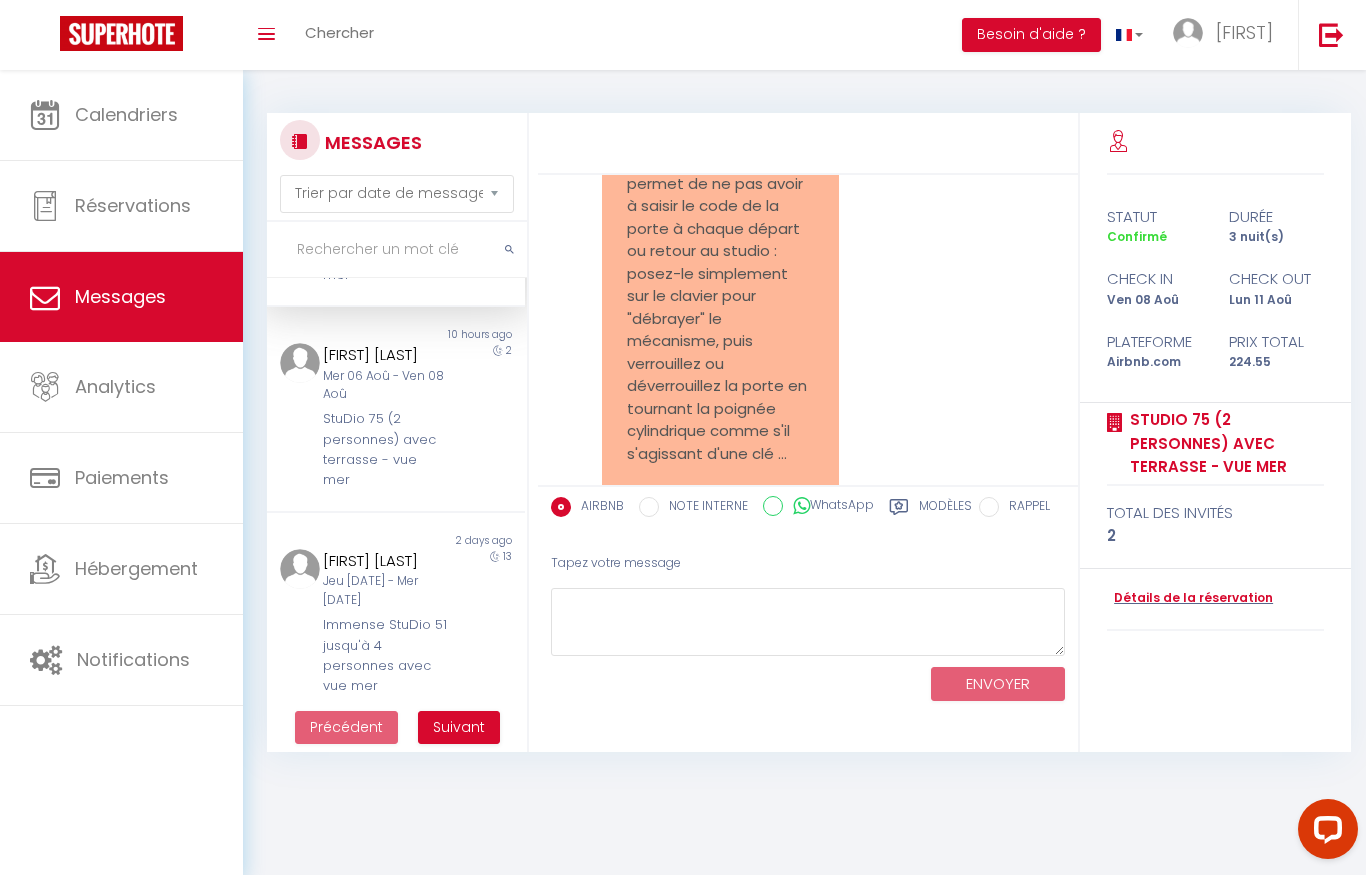 scroll, scrollTop: 547, scrollLeft: 0, axis: vertical 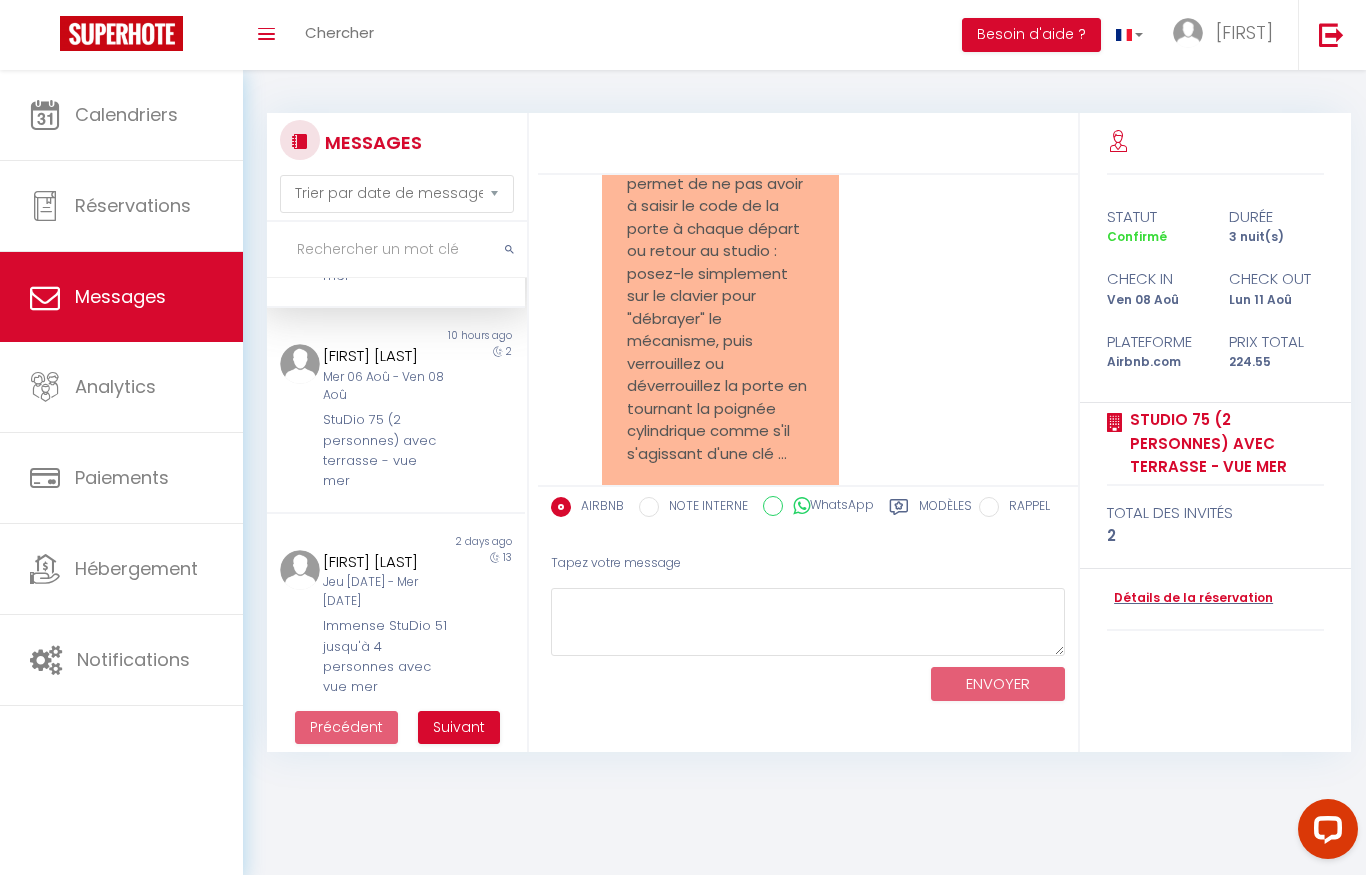 click on "StuDio 75 (2 personnes) avec terrasse - vue mer" at bounding box center [385, 451] 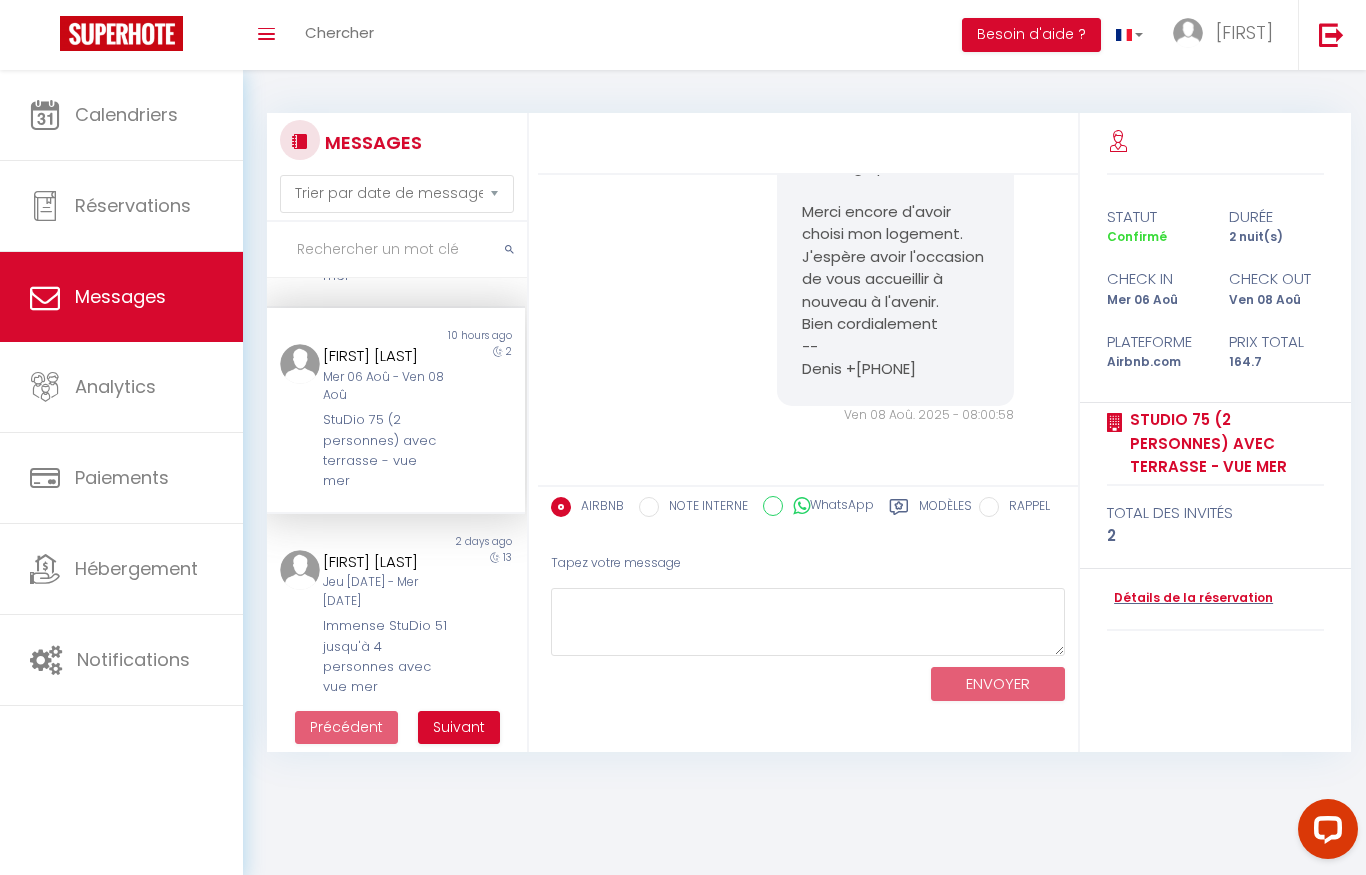 scroll, scrollTop: 6688, scrollLeft: 0, axis: vertical 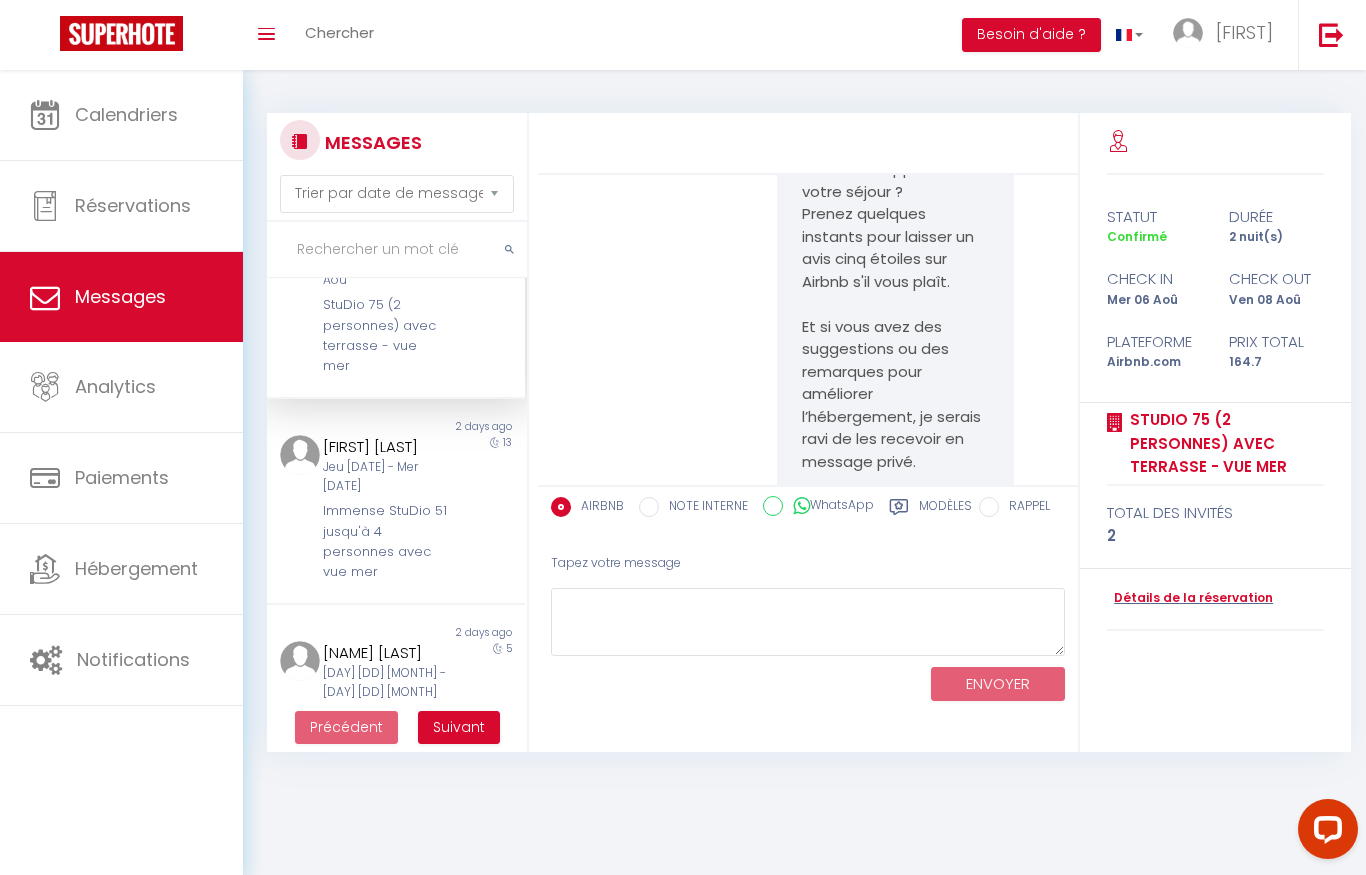 click on "Jeu [DATE] - Mer [DATE]" at bounding box center [385, 477] 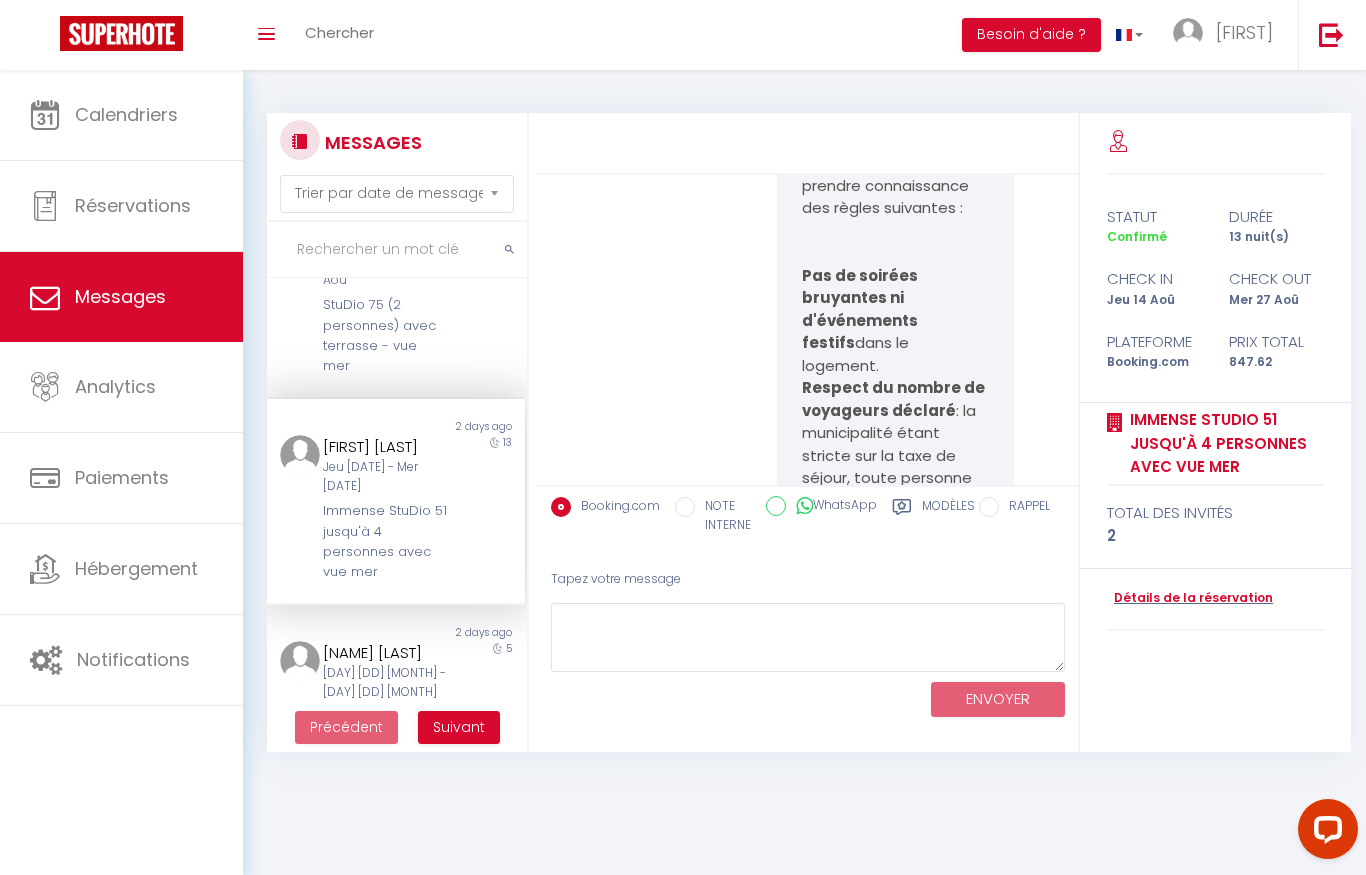 scroll, scrollTop: 12166, scrollLeft: 0, axis: vertical 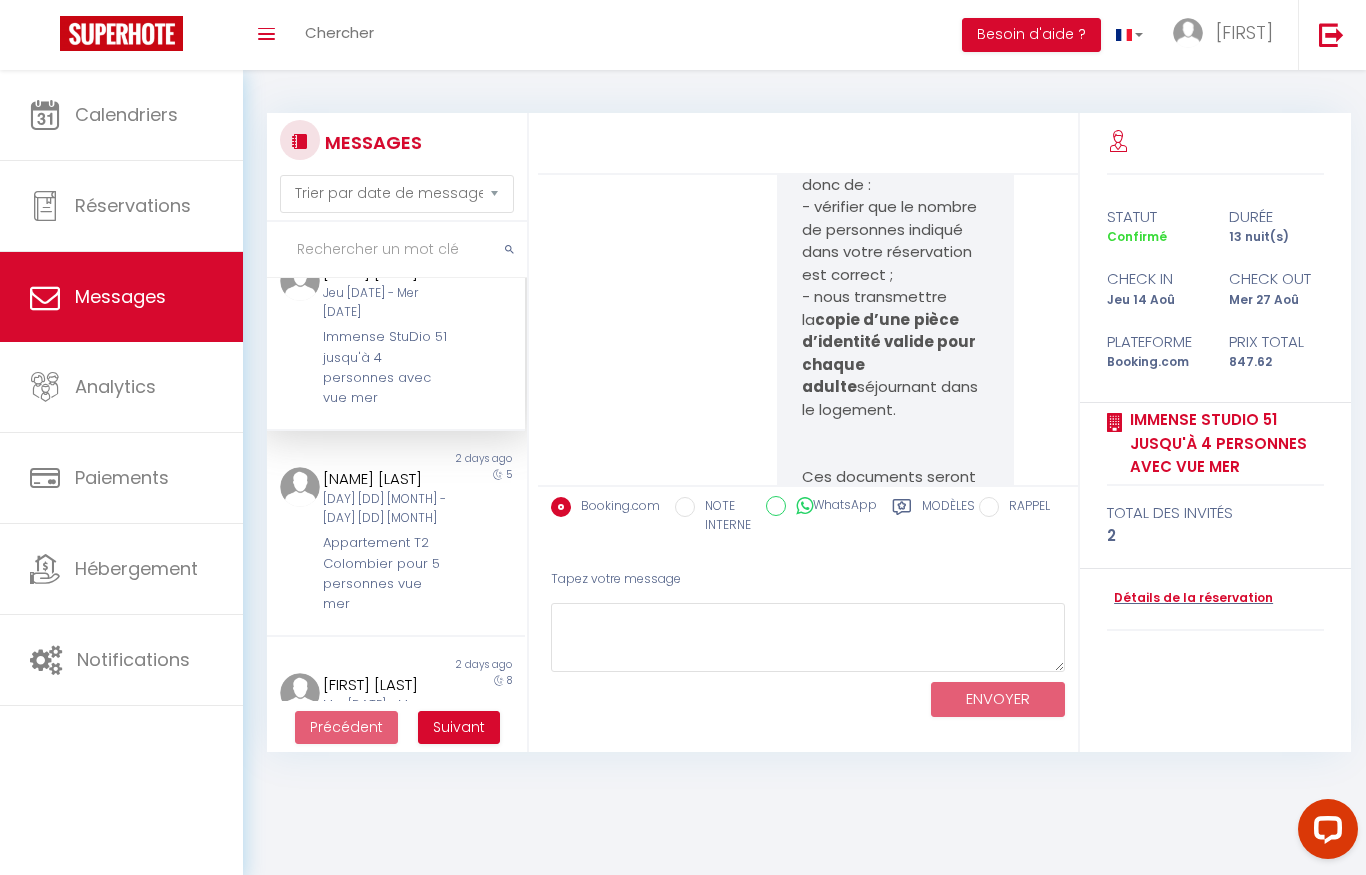 click on "[NAME] [LAST]" at bounding box center [385, 479] 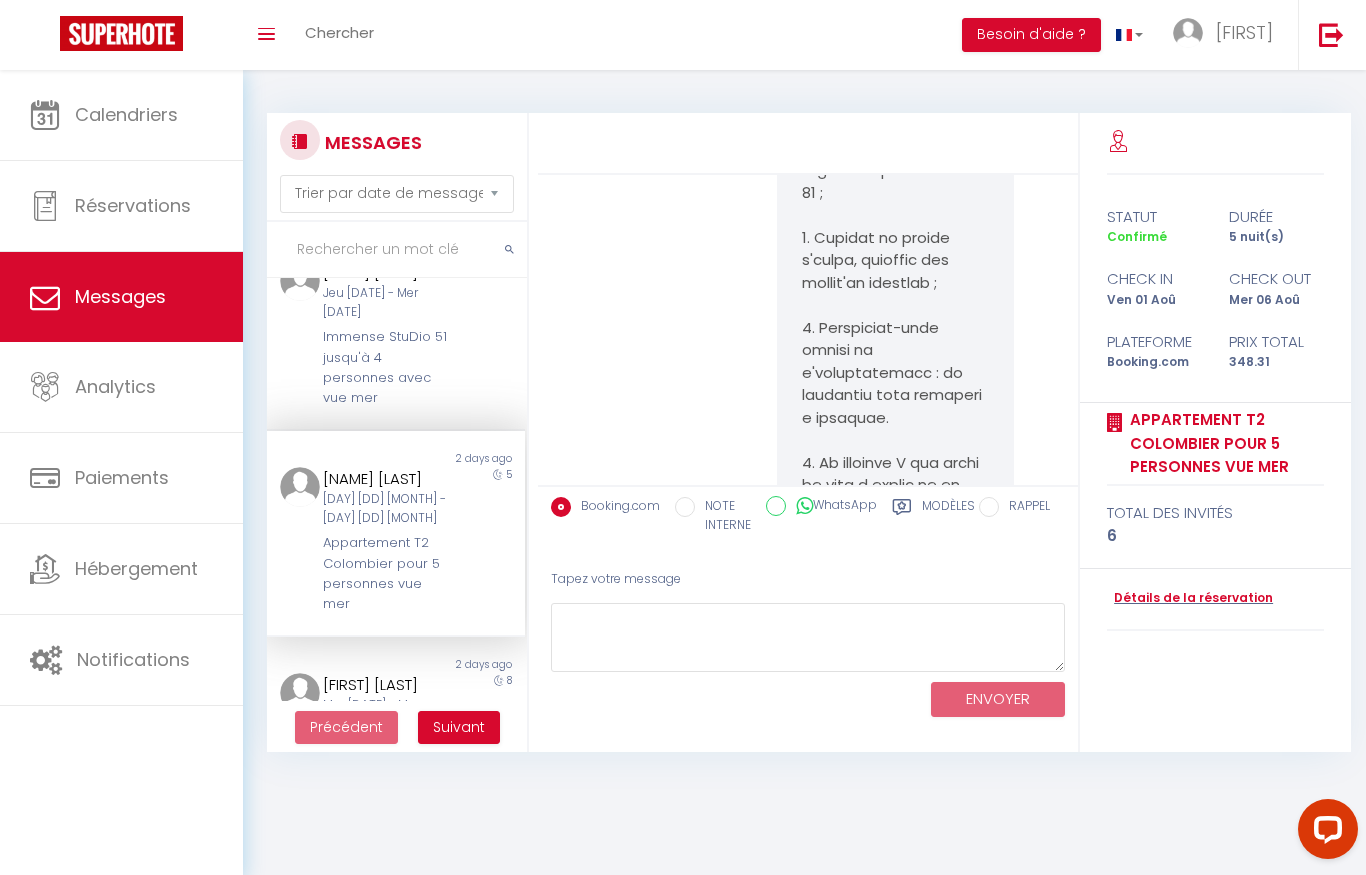 scroll, scrollTop: 31958, scrollLeft: 0, axis: vertical 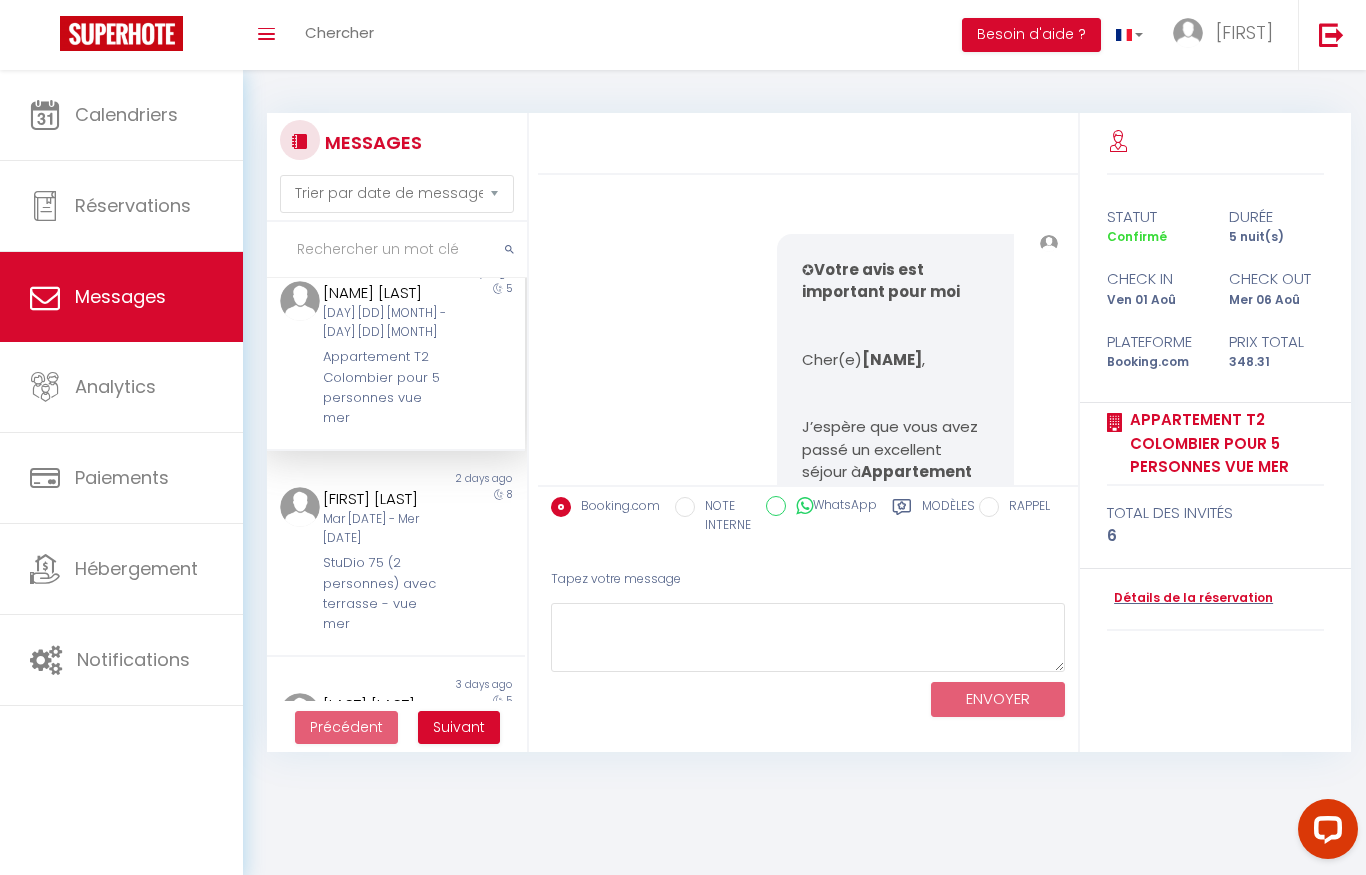 click on "Mar [DATE] - Mer [DATE]" at bounding box center (385, 529) 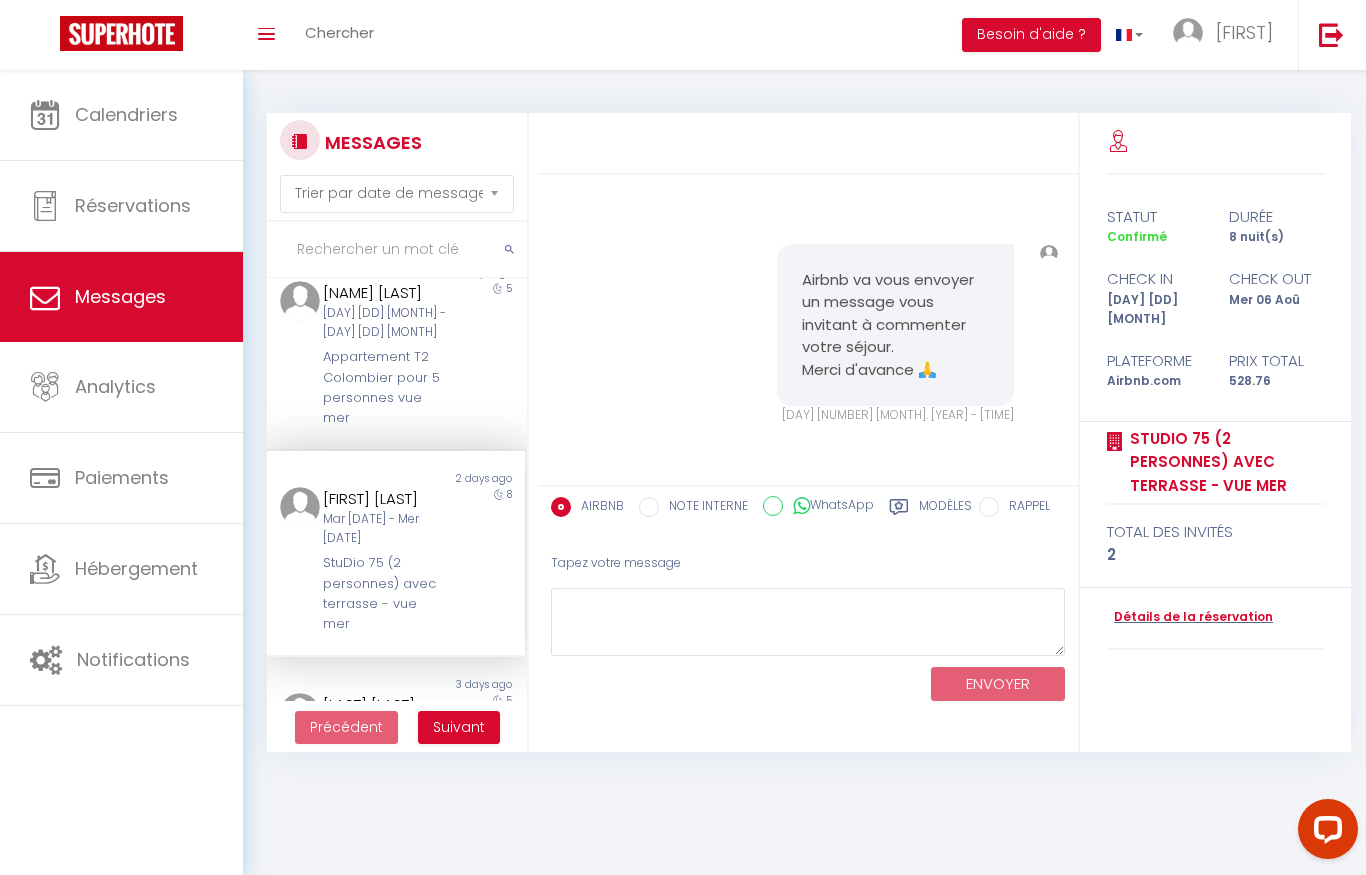 scroll, scrollTop: 25170, scrollLeft: 0, axis: vertical 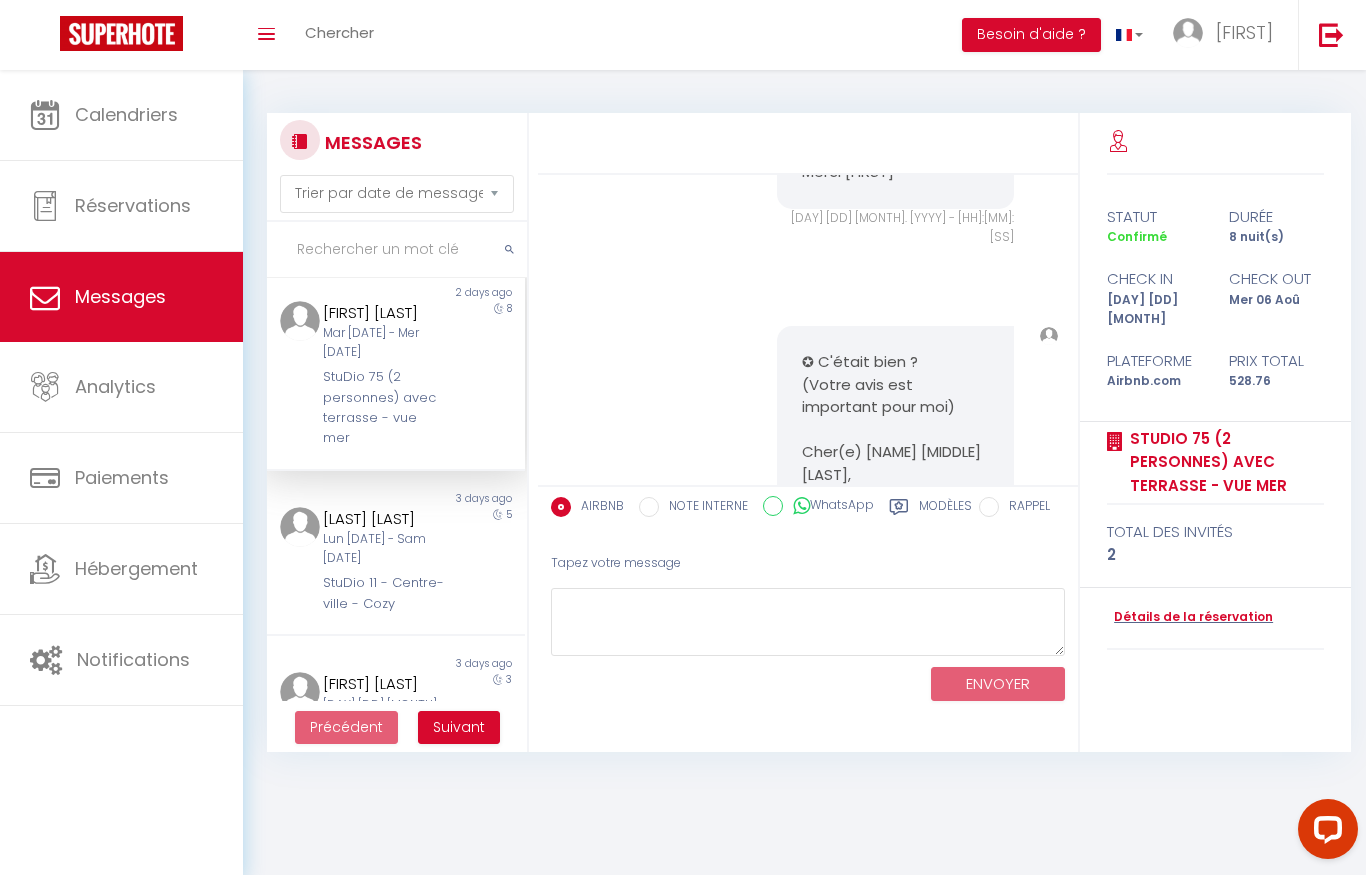 click on "Lun [DATE] - Sam [DATE]" at bounding box center (385, 549) 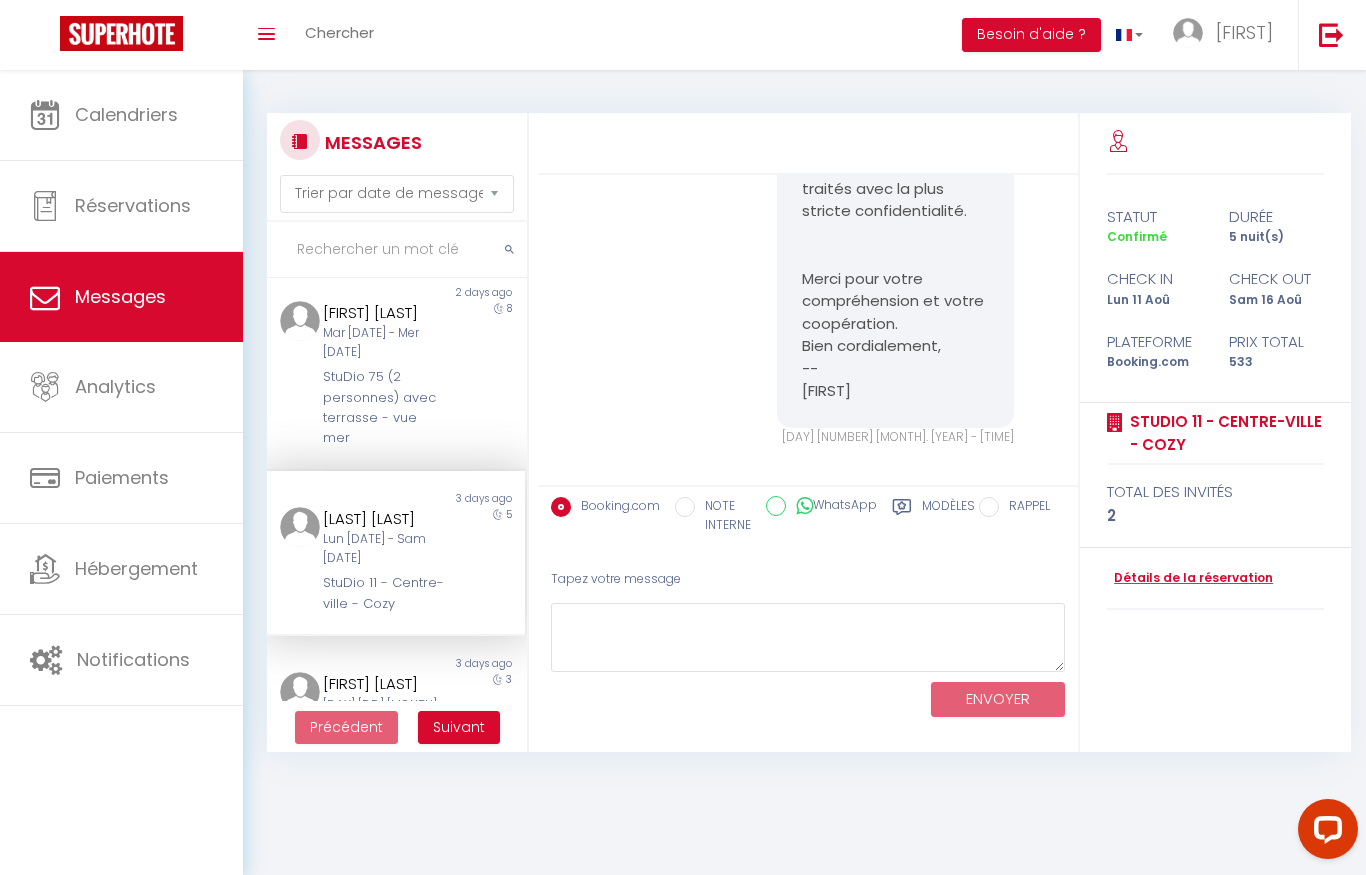 click on "[FIRST] [LAST]" at bounding box center (385, 684) 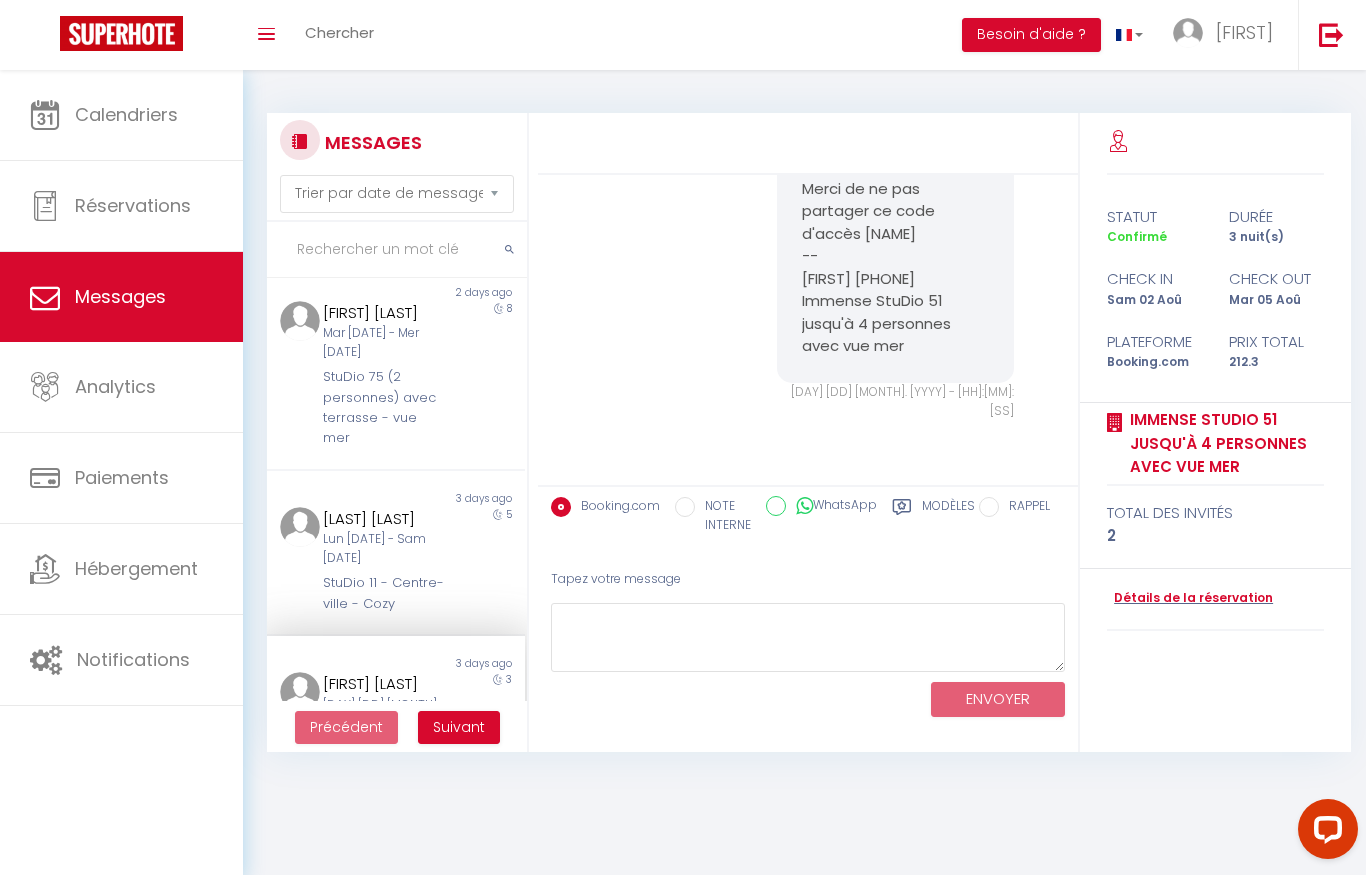 scroll, scrollTop: 23376, scrollLeft: 0, axis: vertical 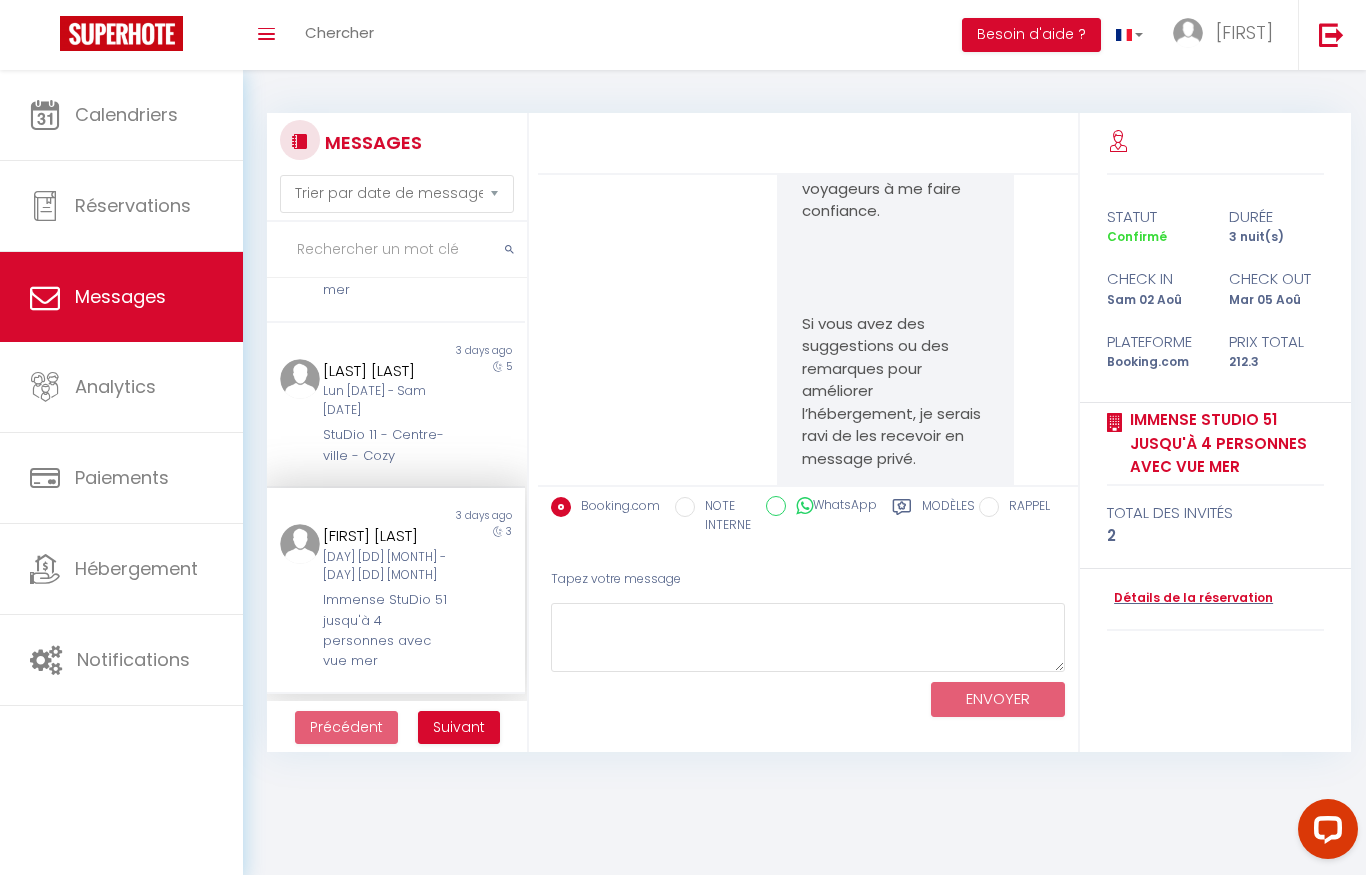 click on "[FIRST] [LAST]" at bounding box center (385, 536) 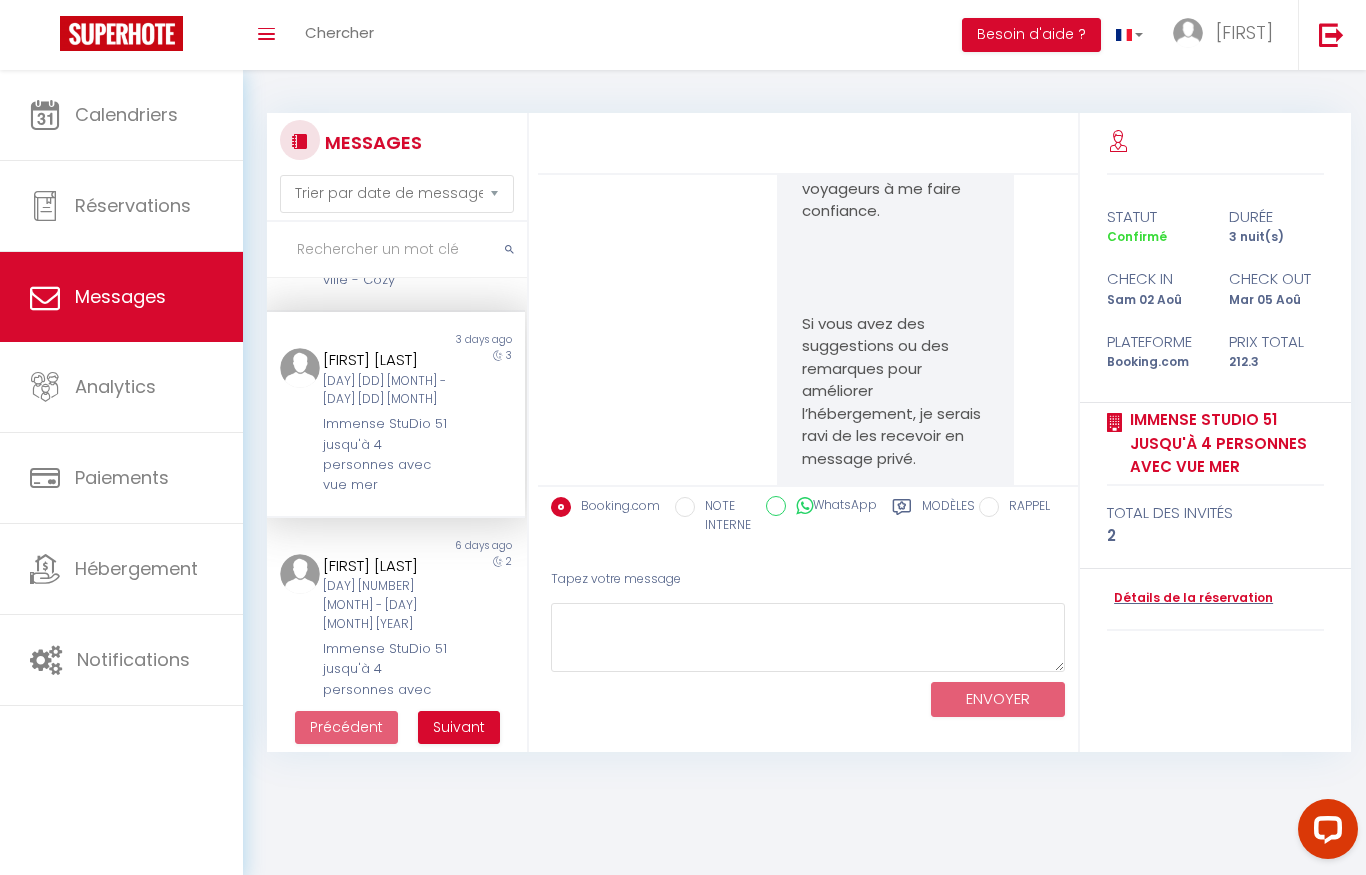 scroll, scrollTop: 1530, scrollLeft: 0, axis: vertical 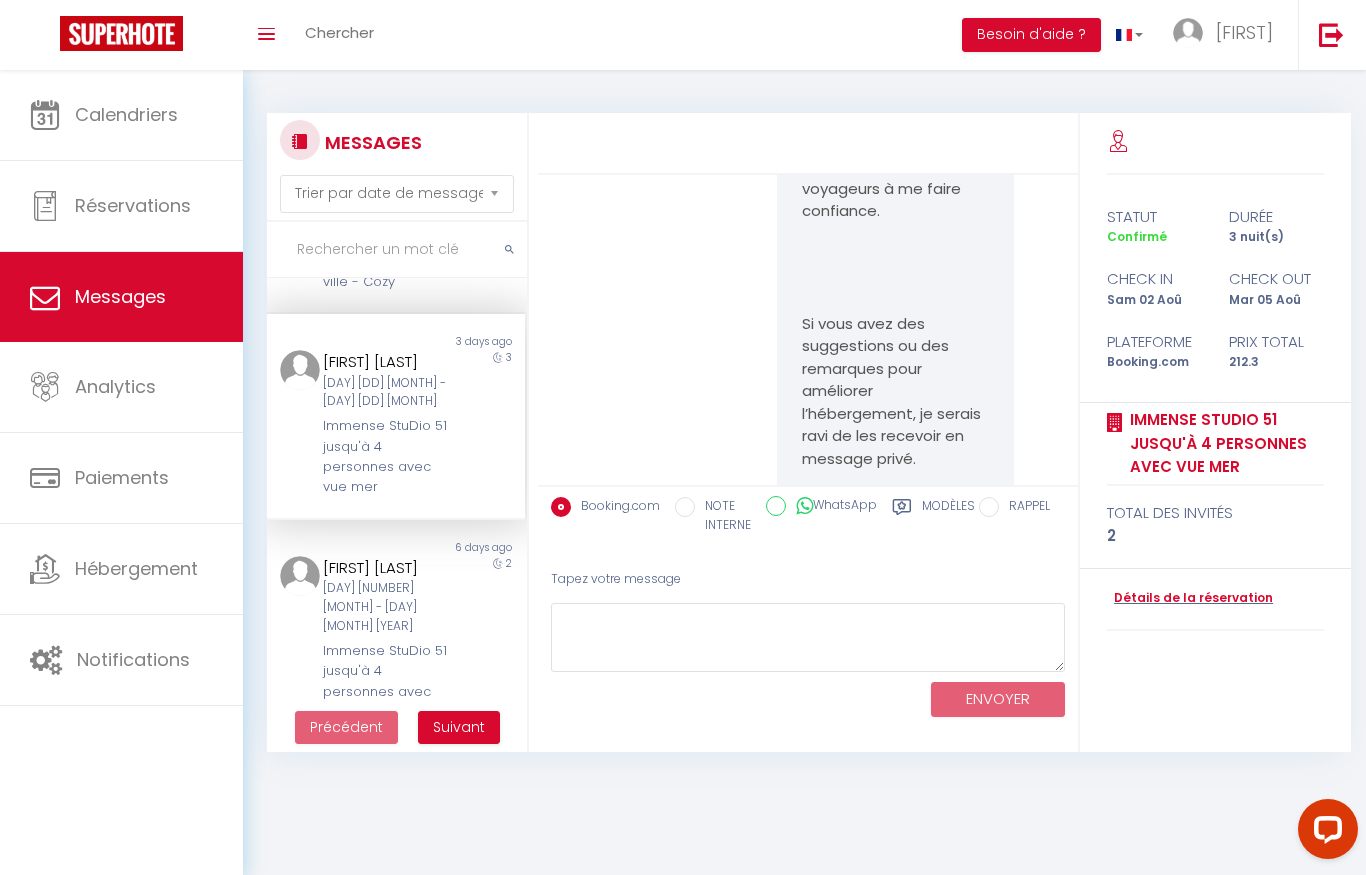 click on "[DAY] [NUMBER] [MONTH] - [DAY] [MONTH] [YEAR]" at bounding box center [385, 607] 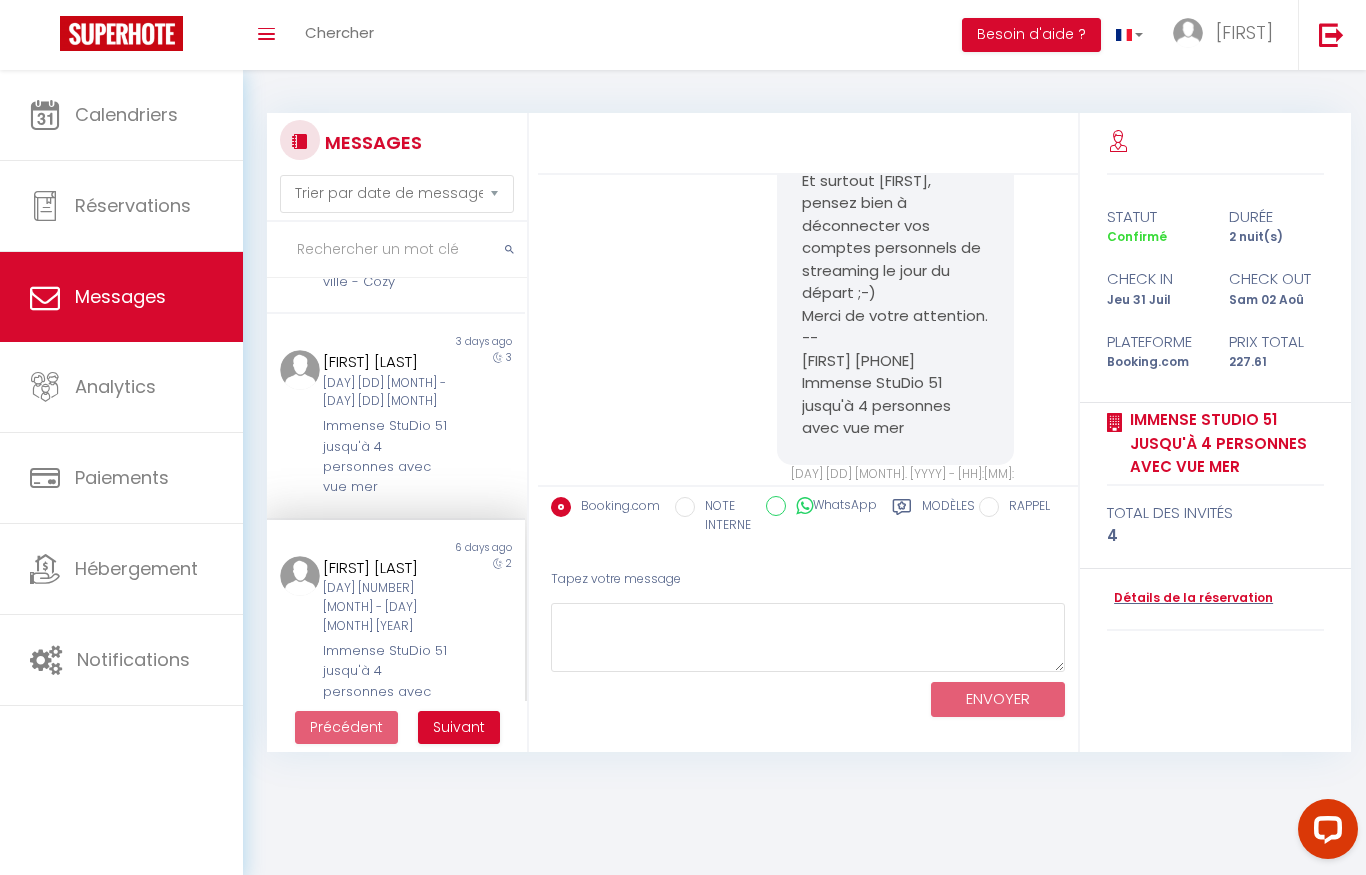 scroll, scrollTop: 28076, scrollLeft: 0, axis: vertical 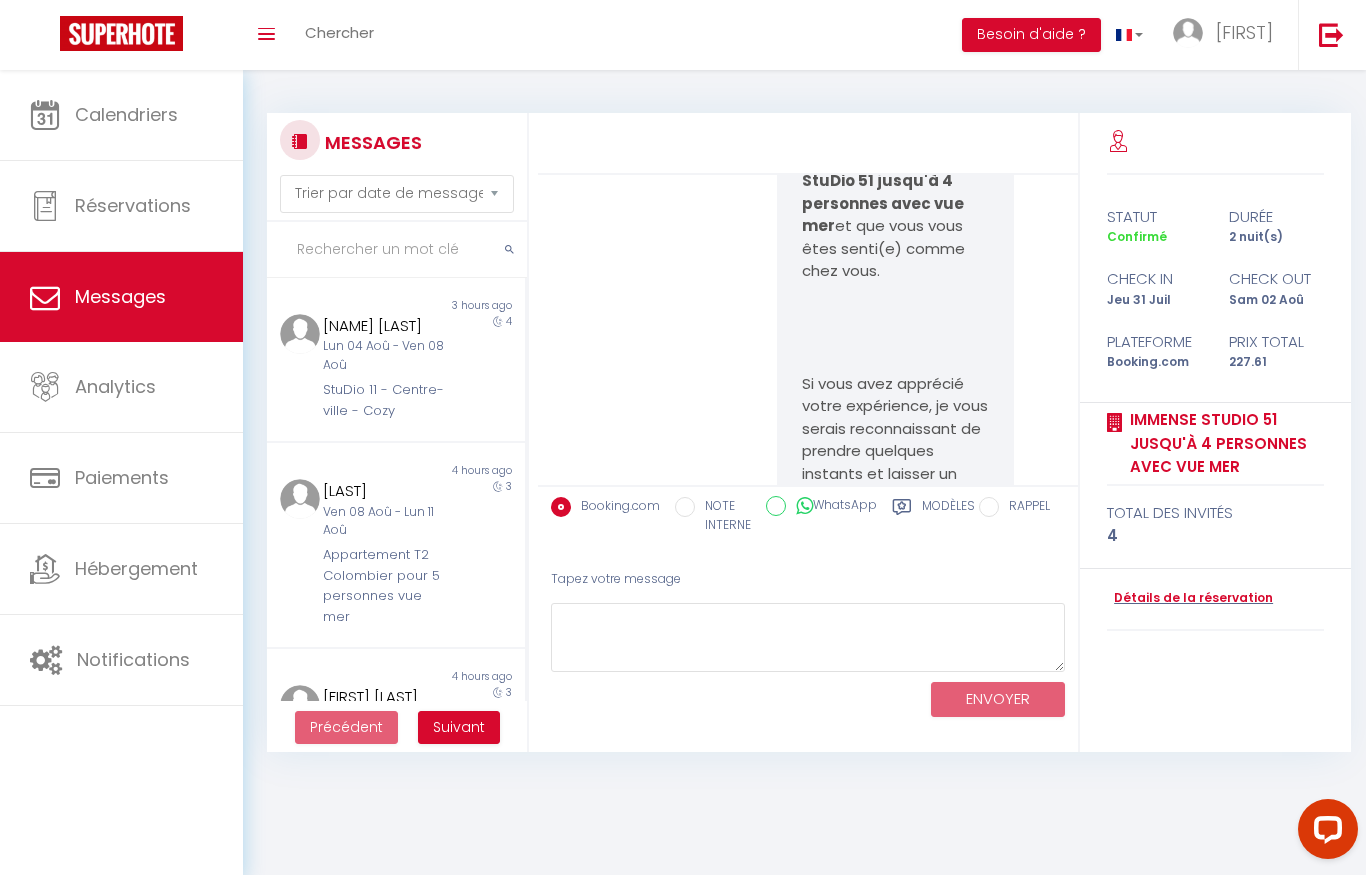 click on "Lun 04 Aoû - Ven 08 Aoû" at bounding box center (385, 356) 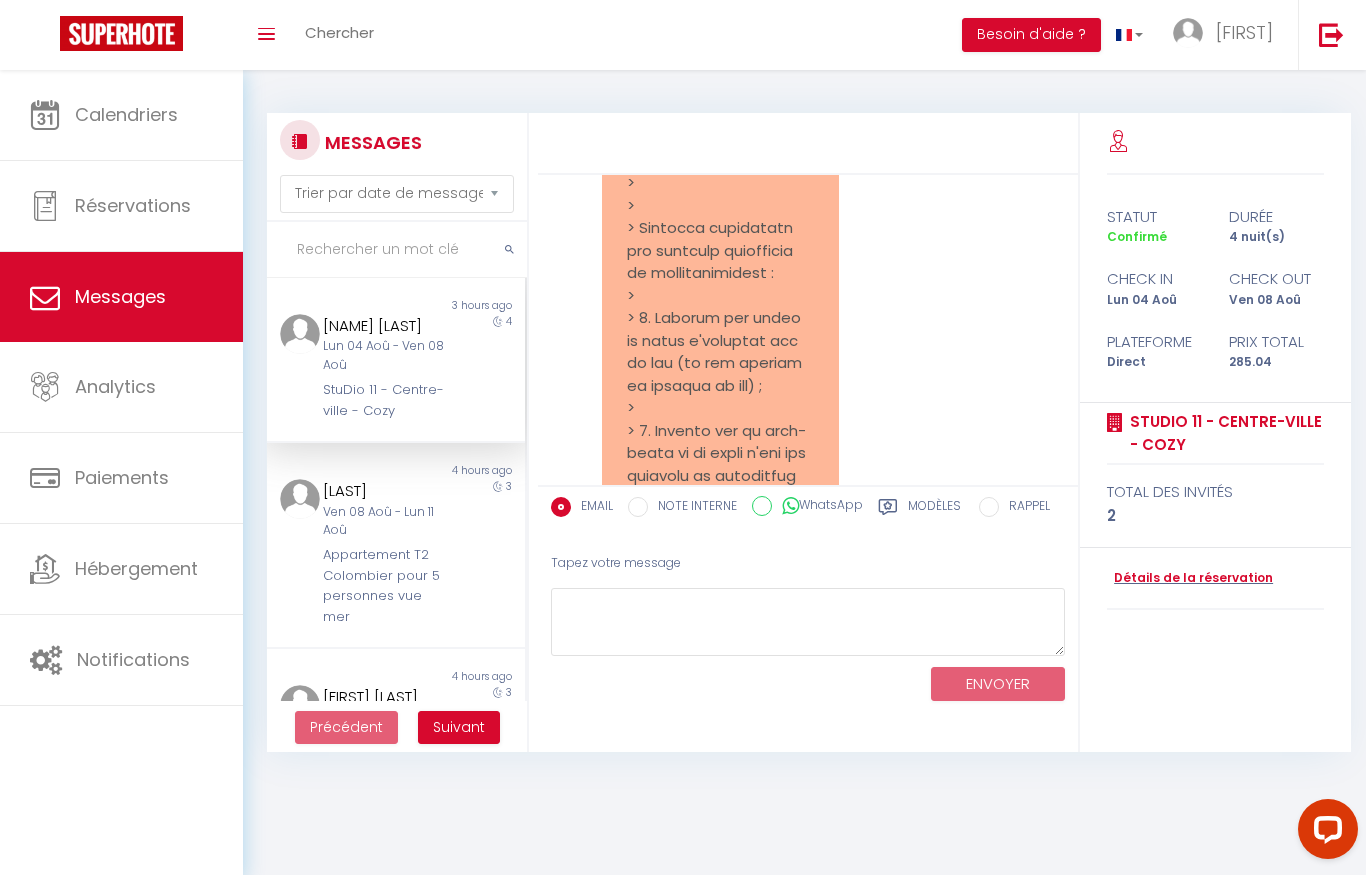 scroll, scrollTop: 16169, scrollLeft: 0, axis: vertical 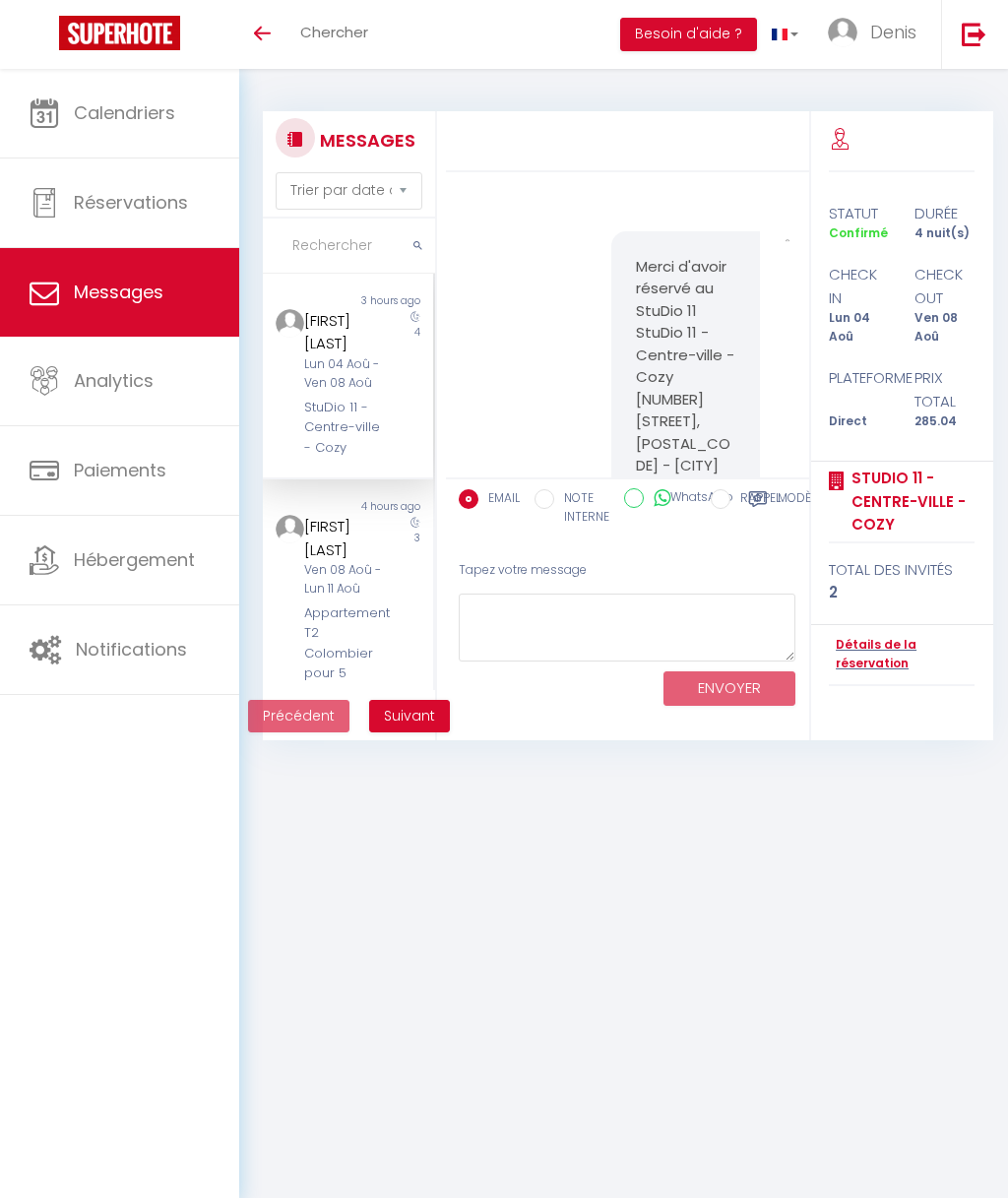 select on "message" 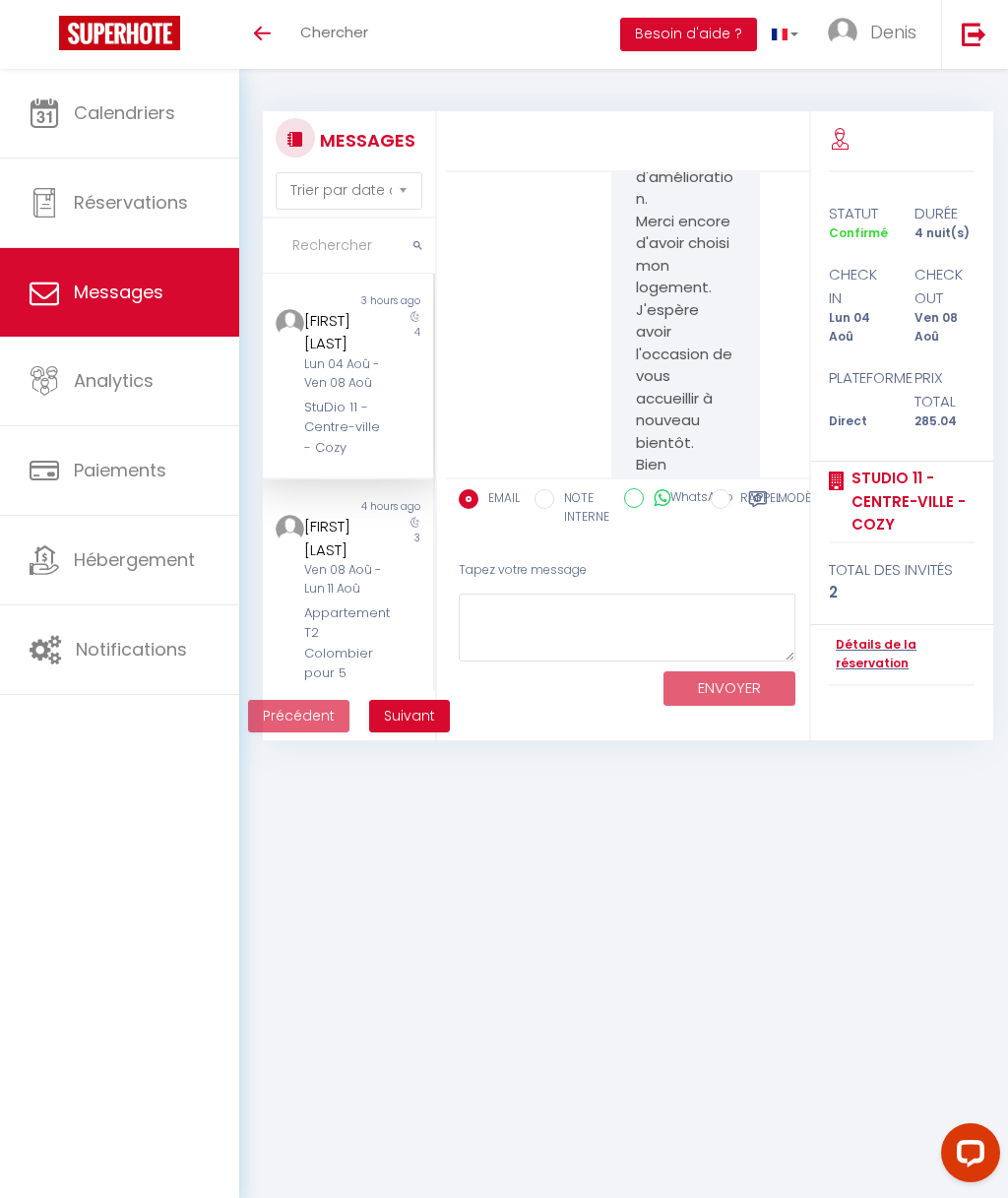scroll, scrollTop: 0, scrollLeft: 0, axis: both 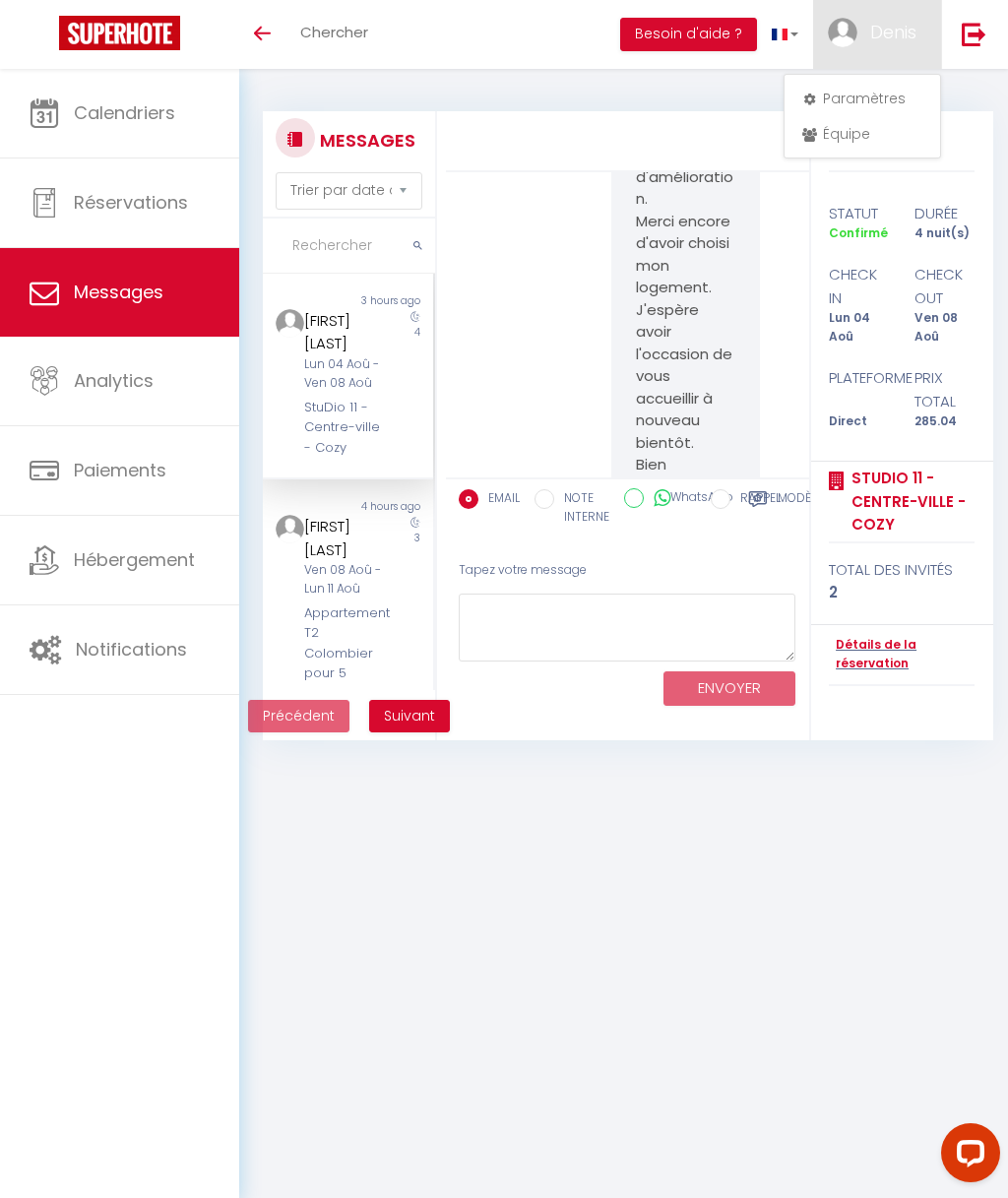 click on "Paramètres" at bounding box center (862, 98) 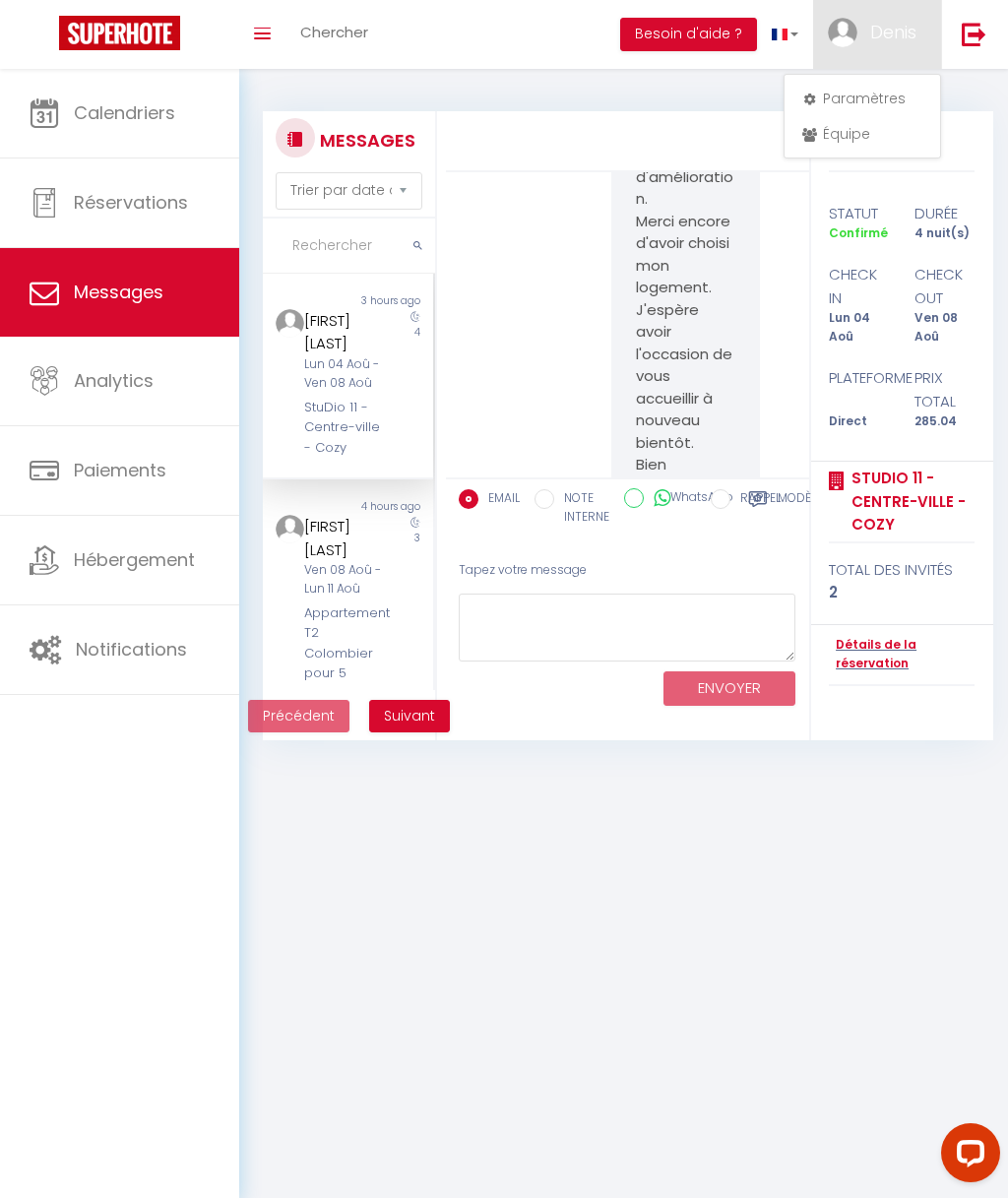 select on "fr" 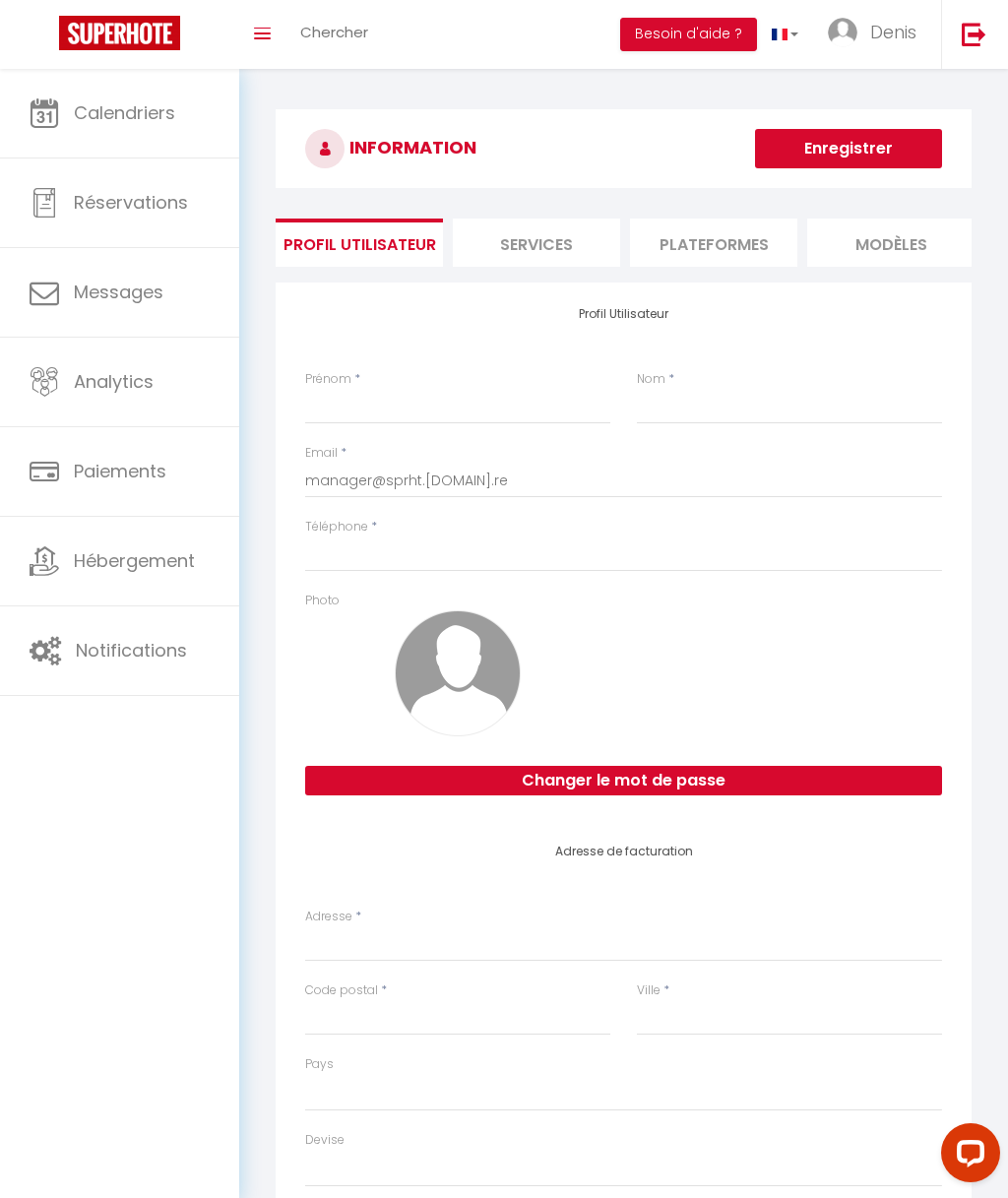 type on "Denis" 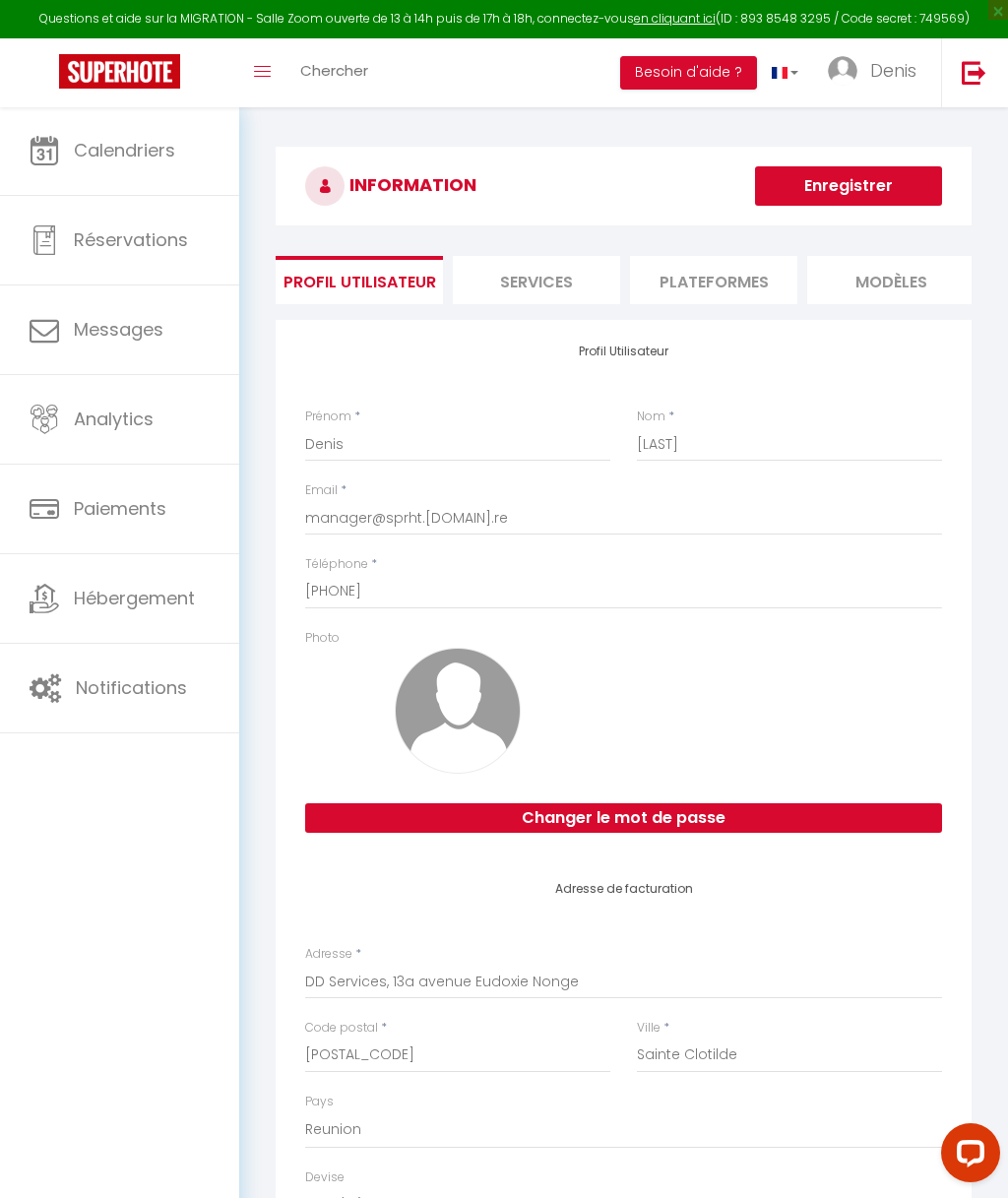 click on "Plateformes" at bounding box center [714, 280] 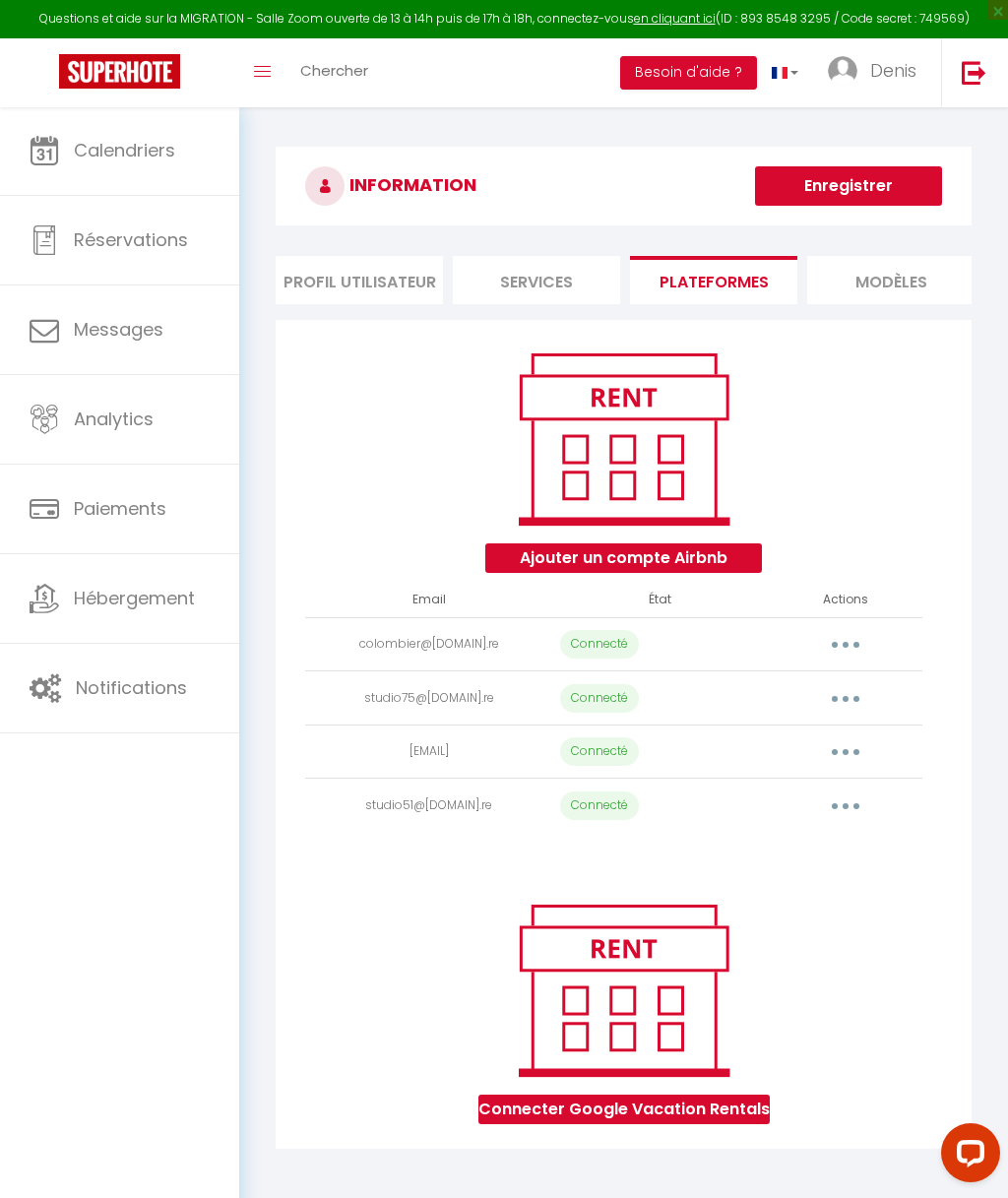 click on "[FIRST]" at bounding box center [893, 70] 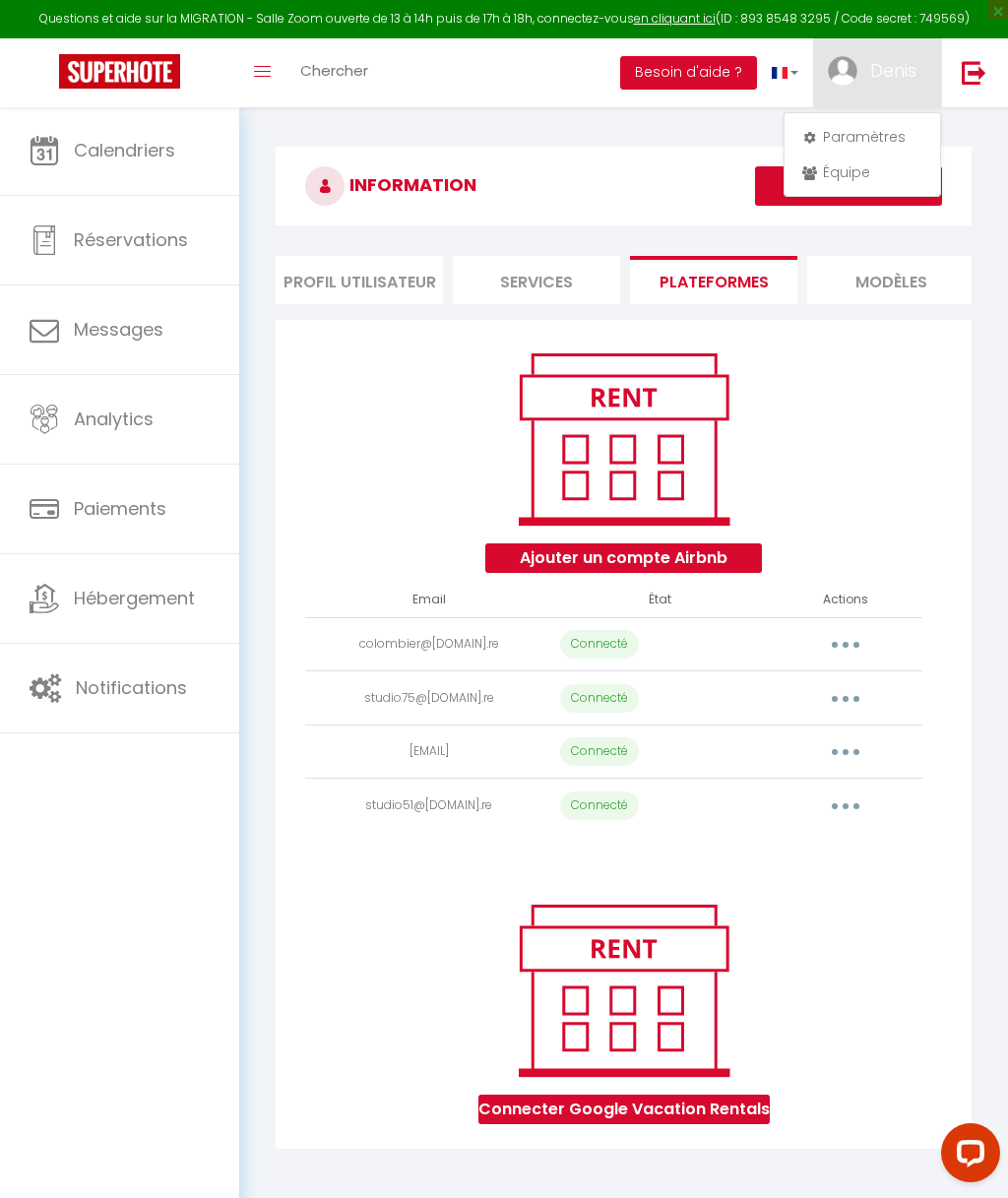 click on "Équipe" at bounding box center (862, 172) 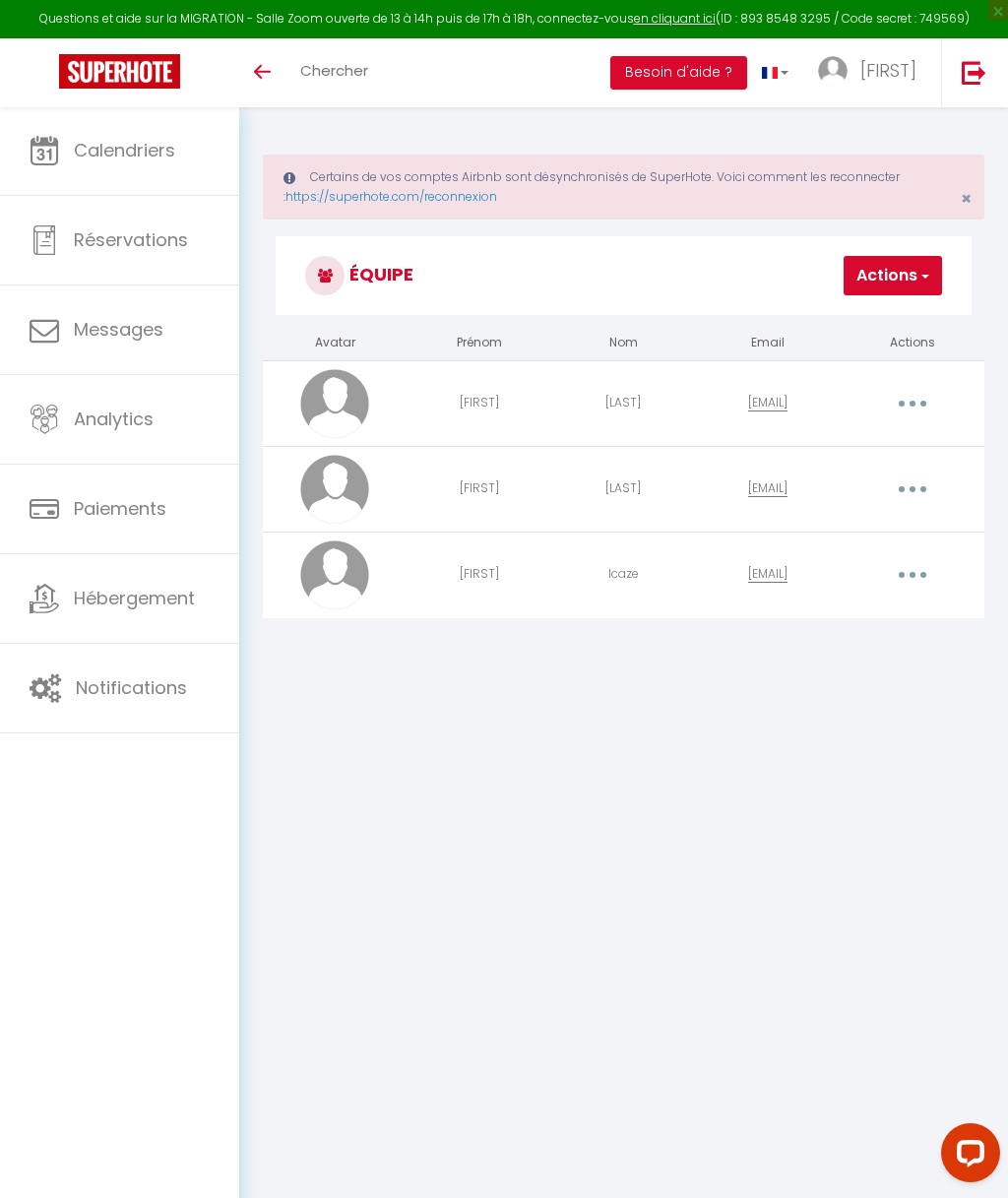 scroll, scrollTop: 0, scrollLeft: 0, axis: both 